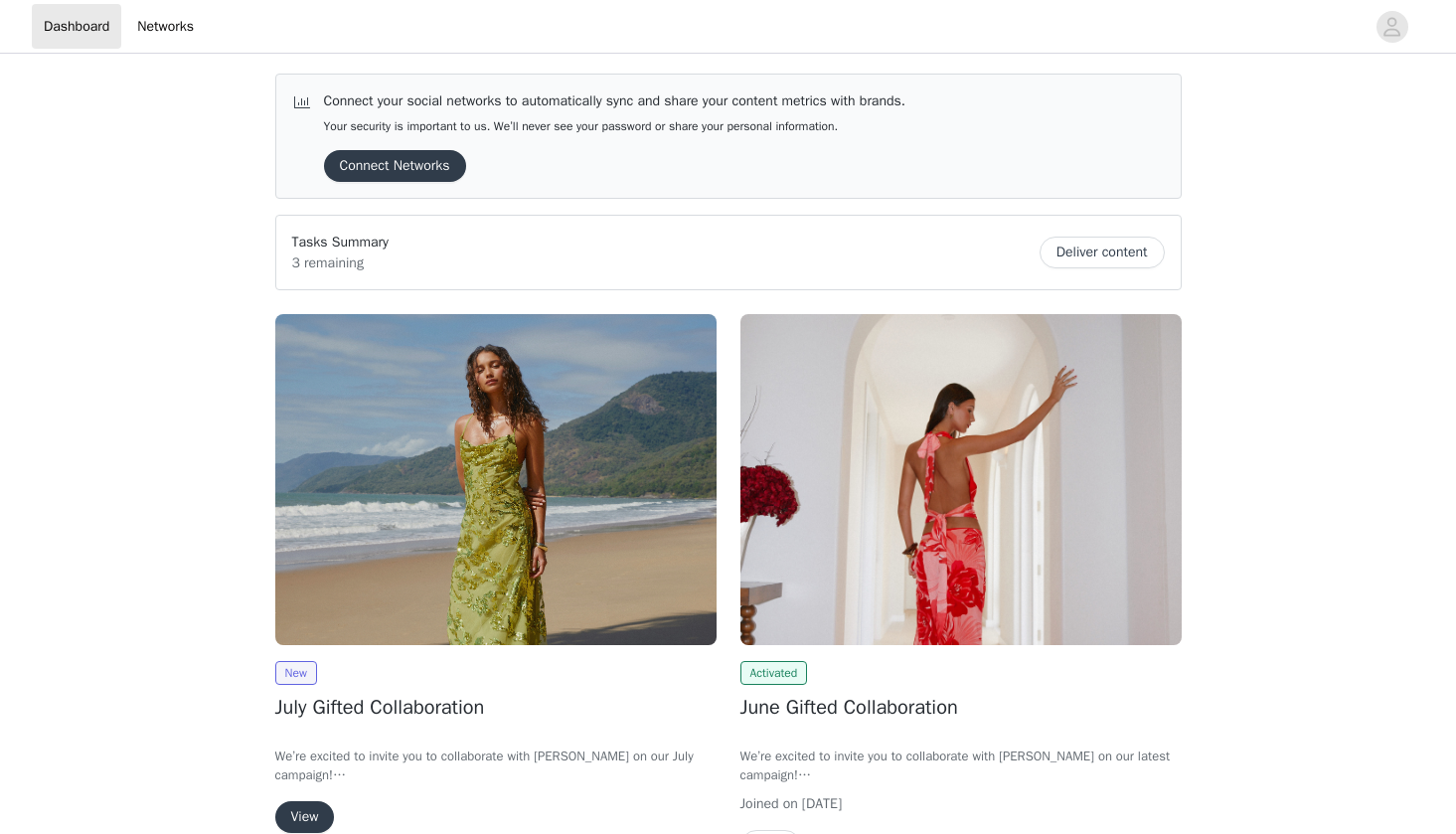 scroll, scrollTop: 0, scrollLeft: 0, axis: both 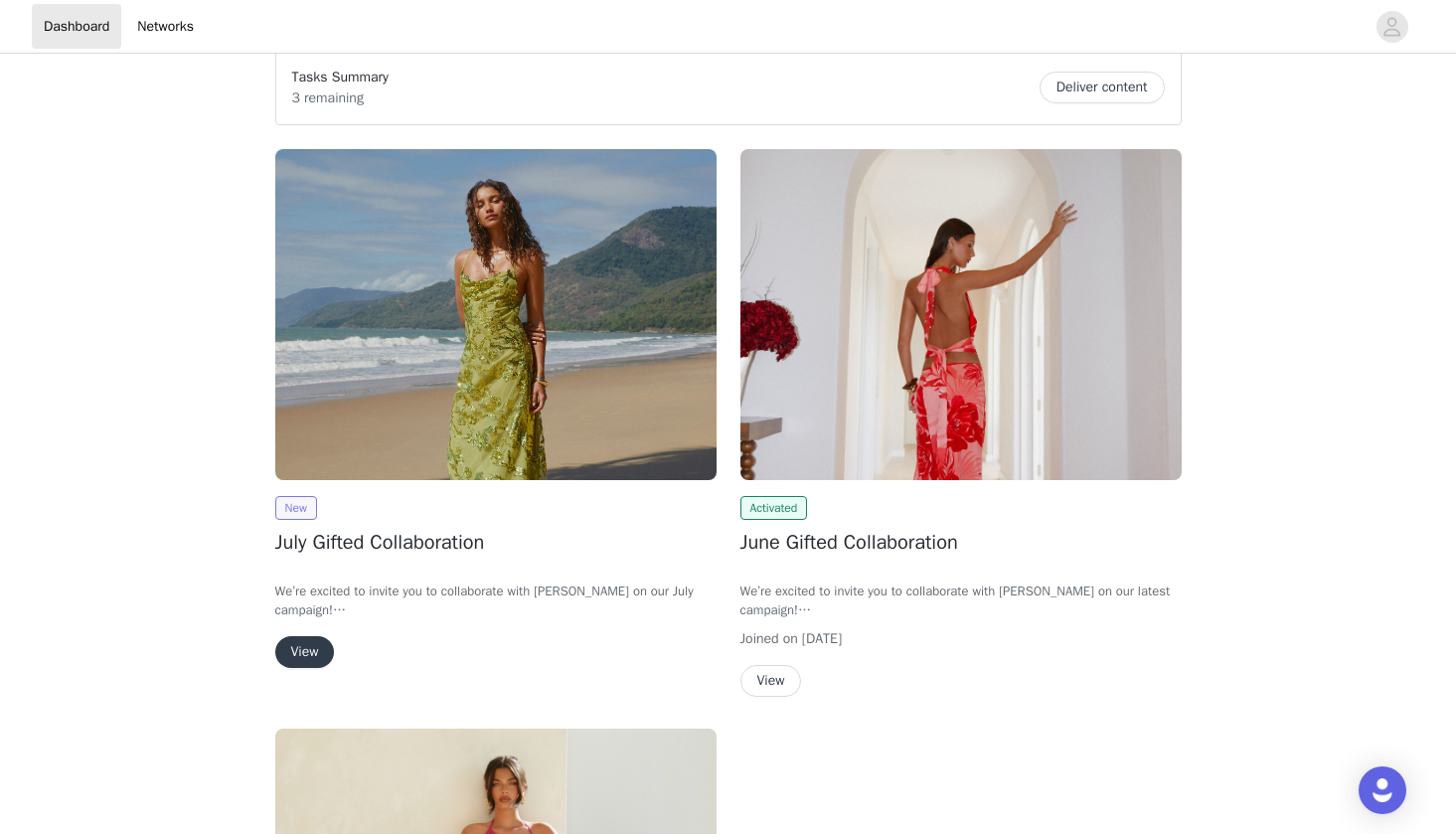 click on "New" at bounding box center [296, 508] 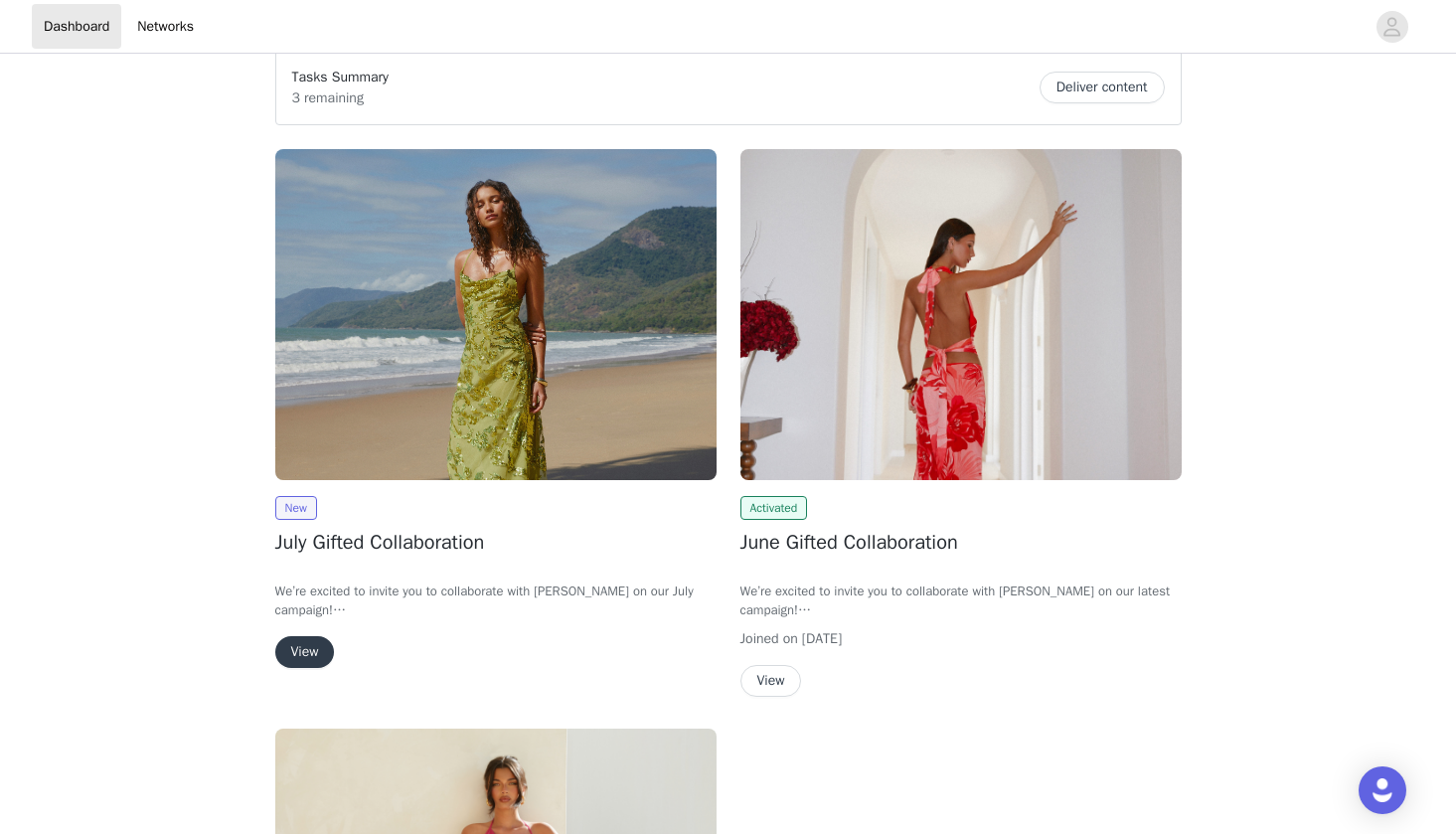 click on "View" at bounding box center [305, 652] 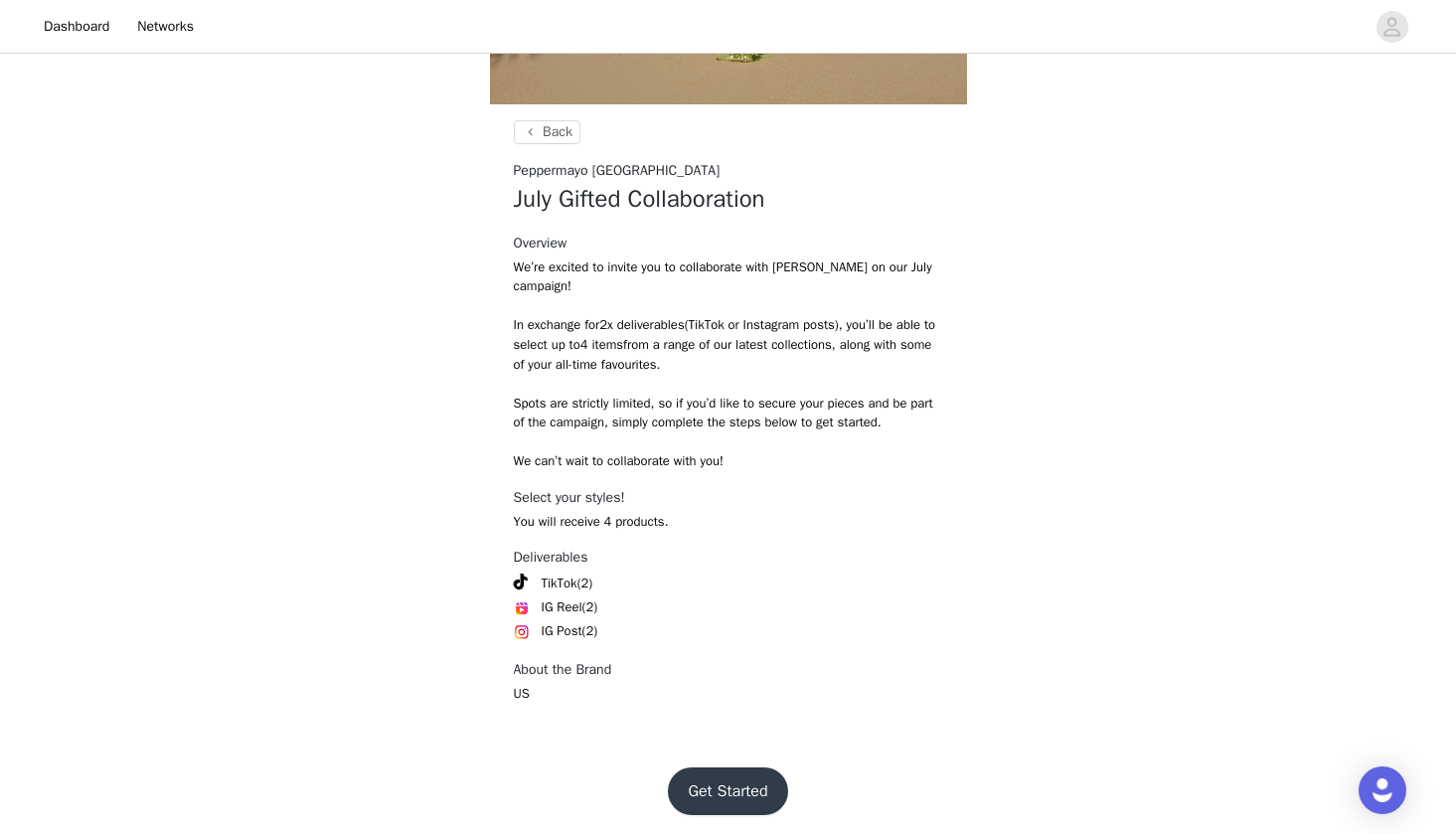 scroll, scrollTop: 667, scrollLeft: 0, axis: vertical 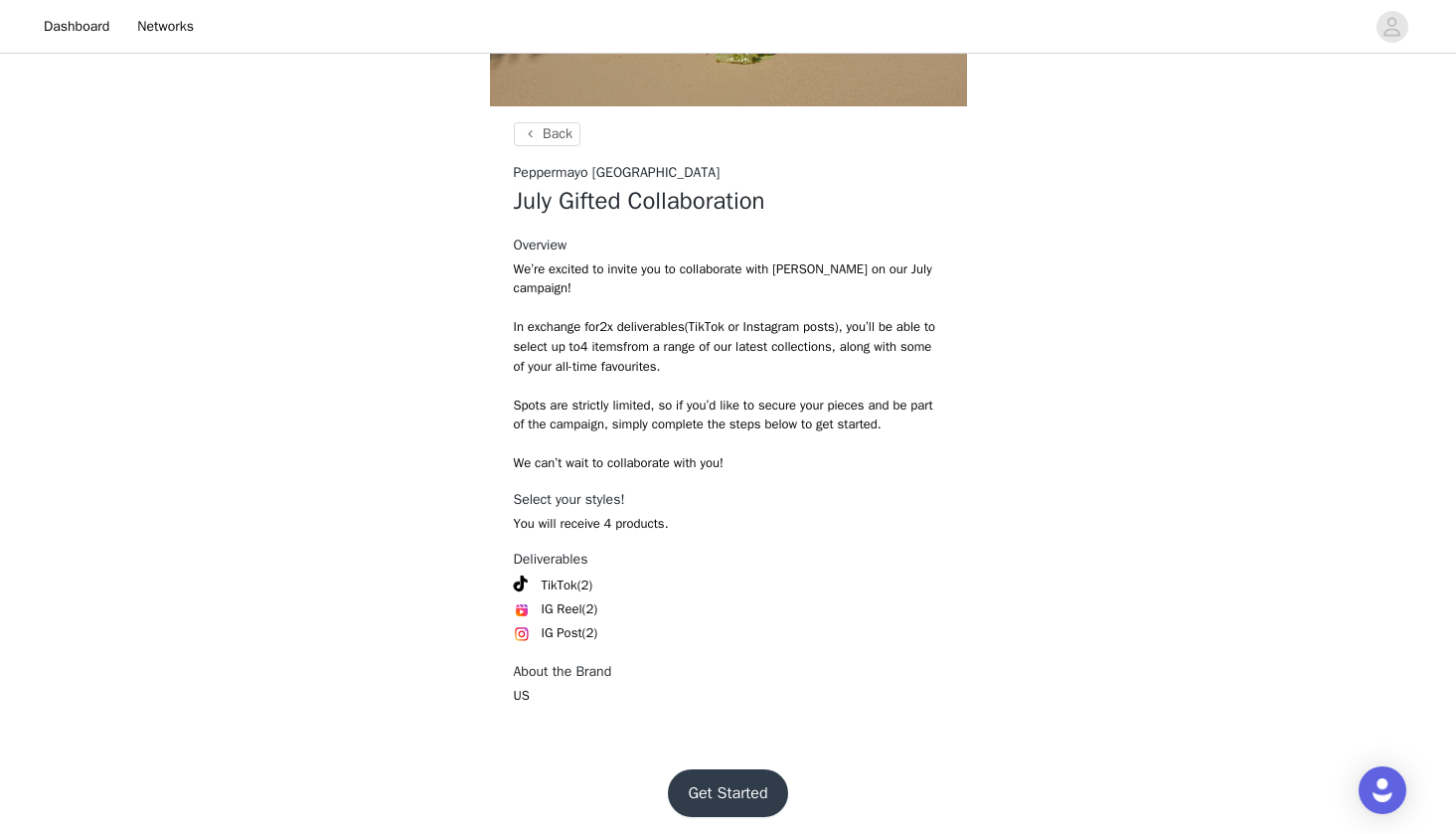 click on "Get Started" at bounding box center [728, 793] 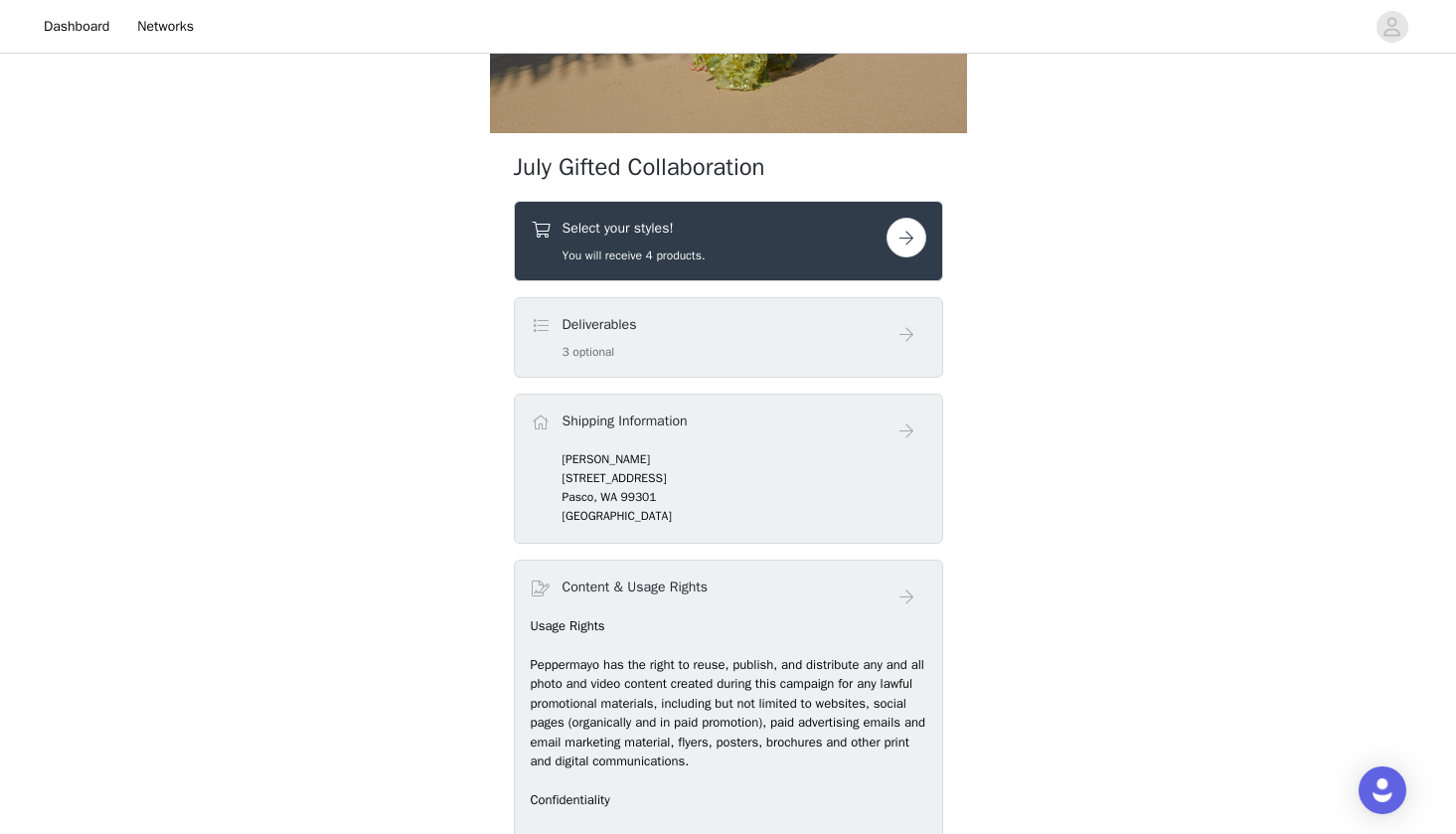 scroll, scrollTop: 652, scrollLeft: 0, axis: vertical 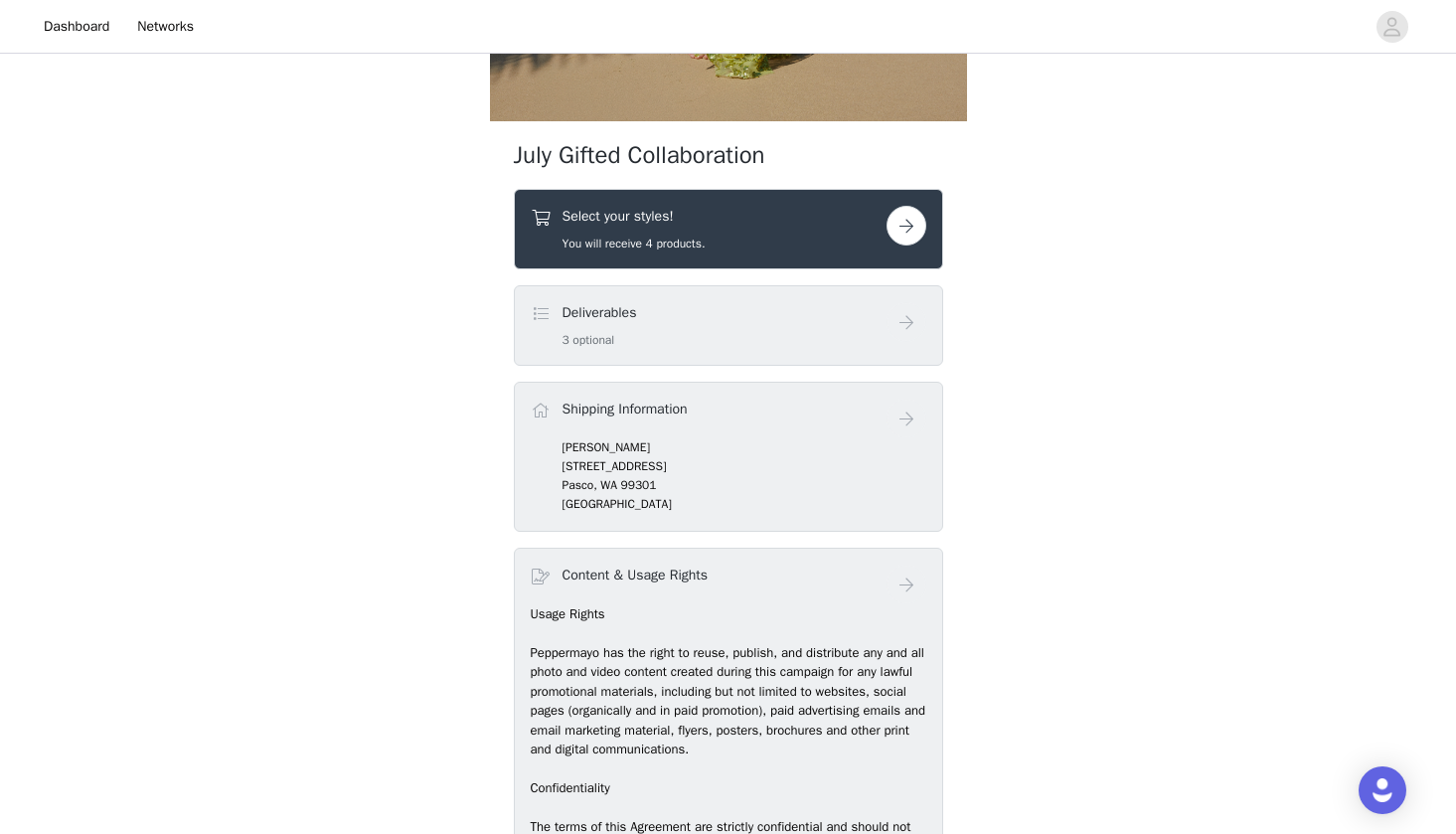 click on "Deliverables   3 optional" at bounding box center [728, 325] 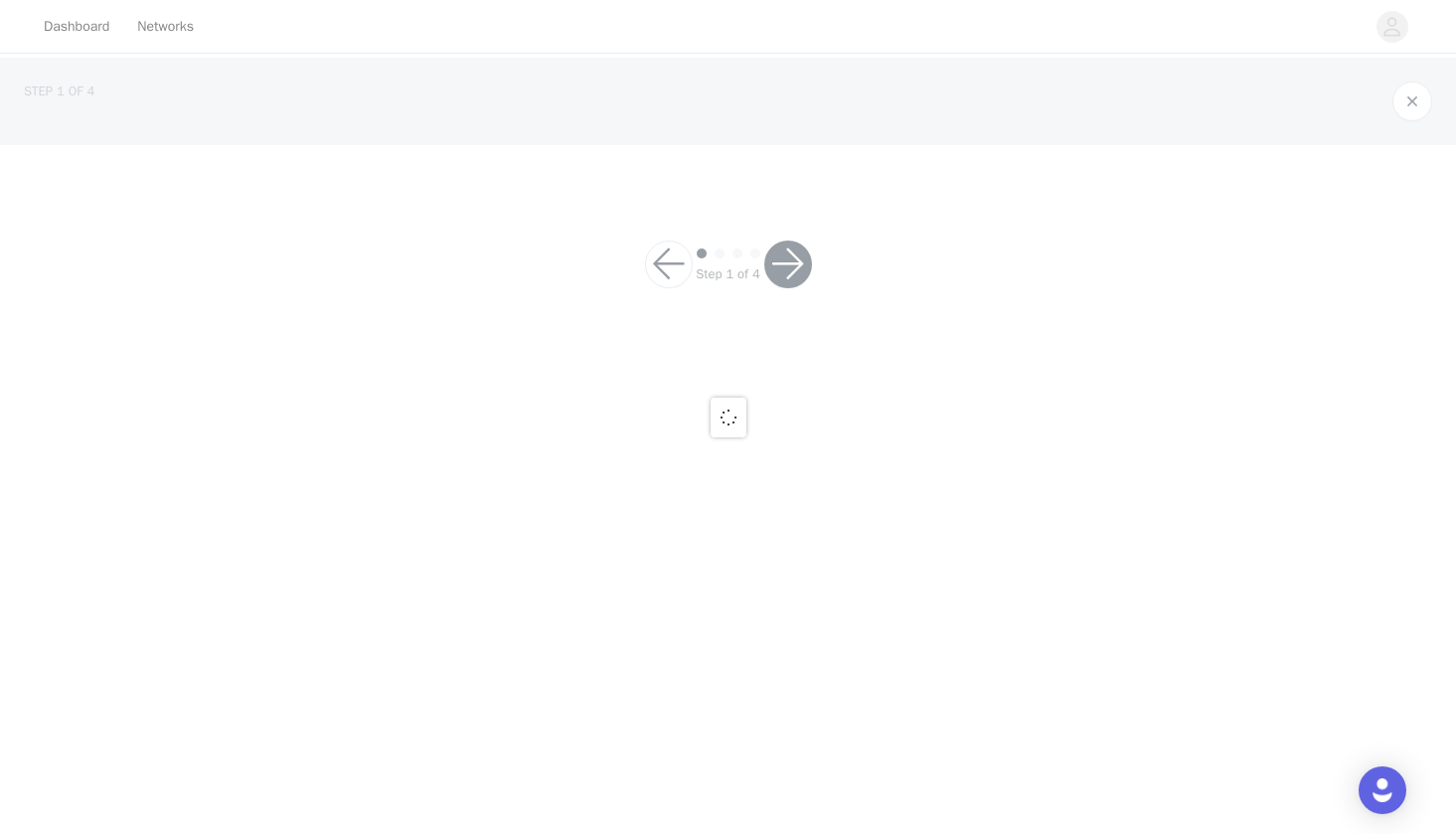 scroll, scrollTop: 0, scrollLeft: 0, axis: both 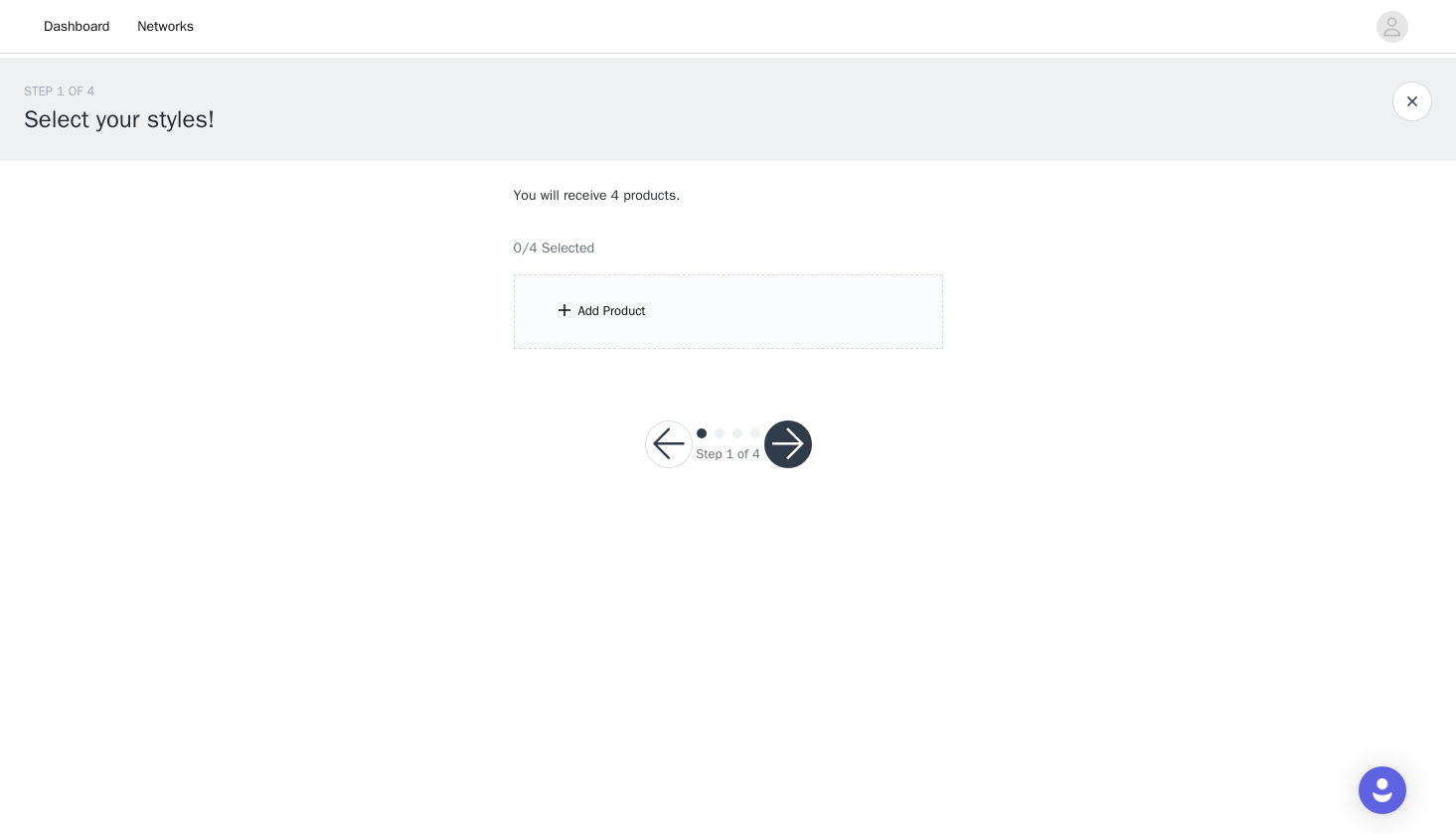 click on "Add Product" at bounding box center (728, 311) 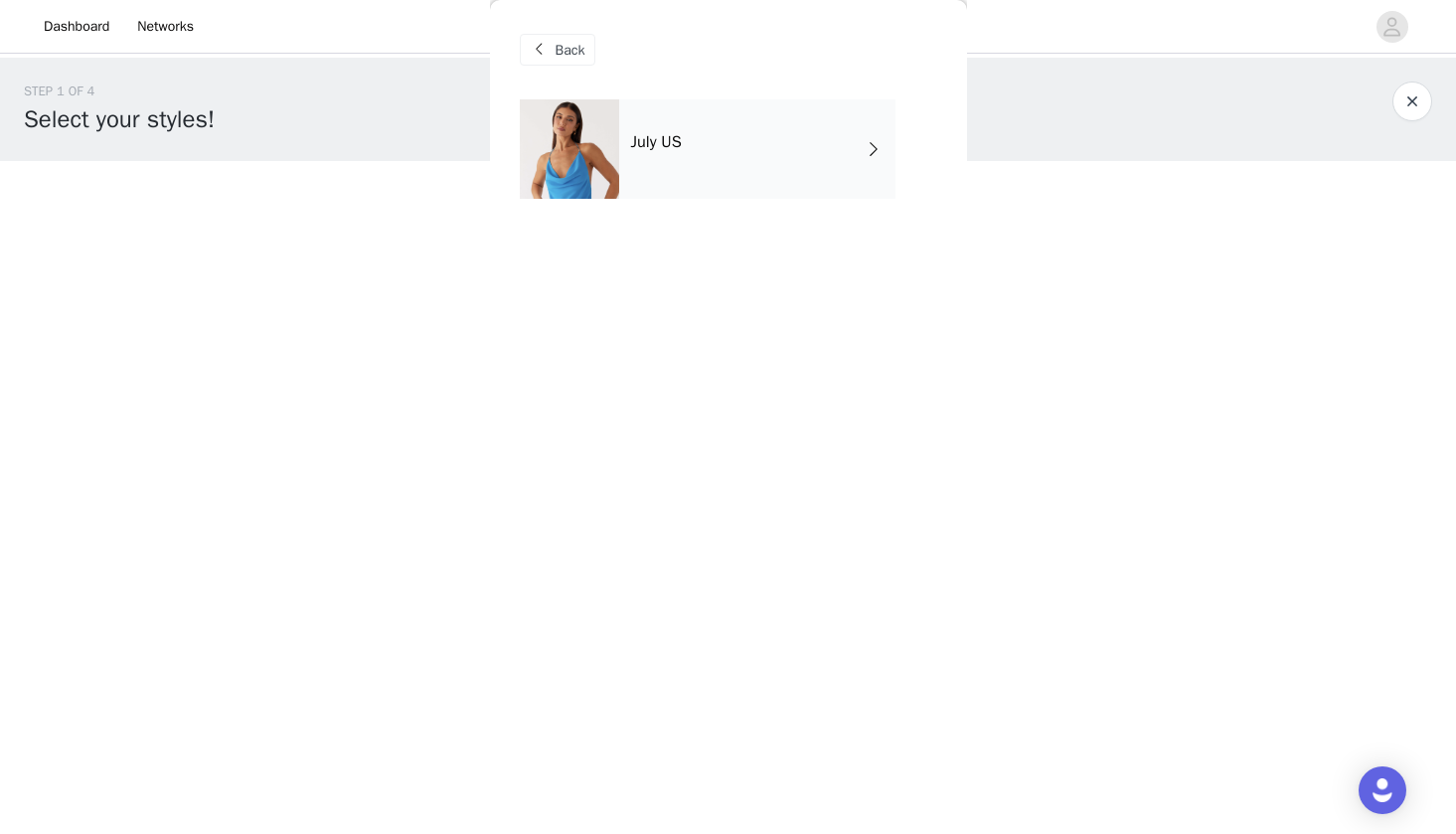 click on "July US" at bounding box center (757, 149) 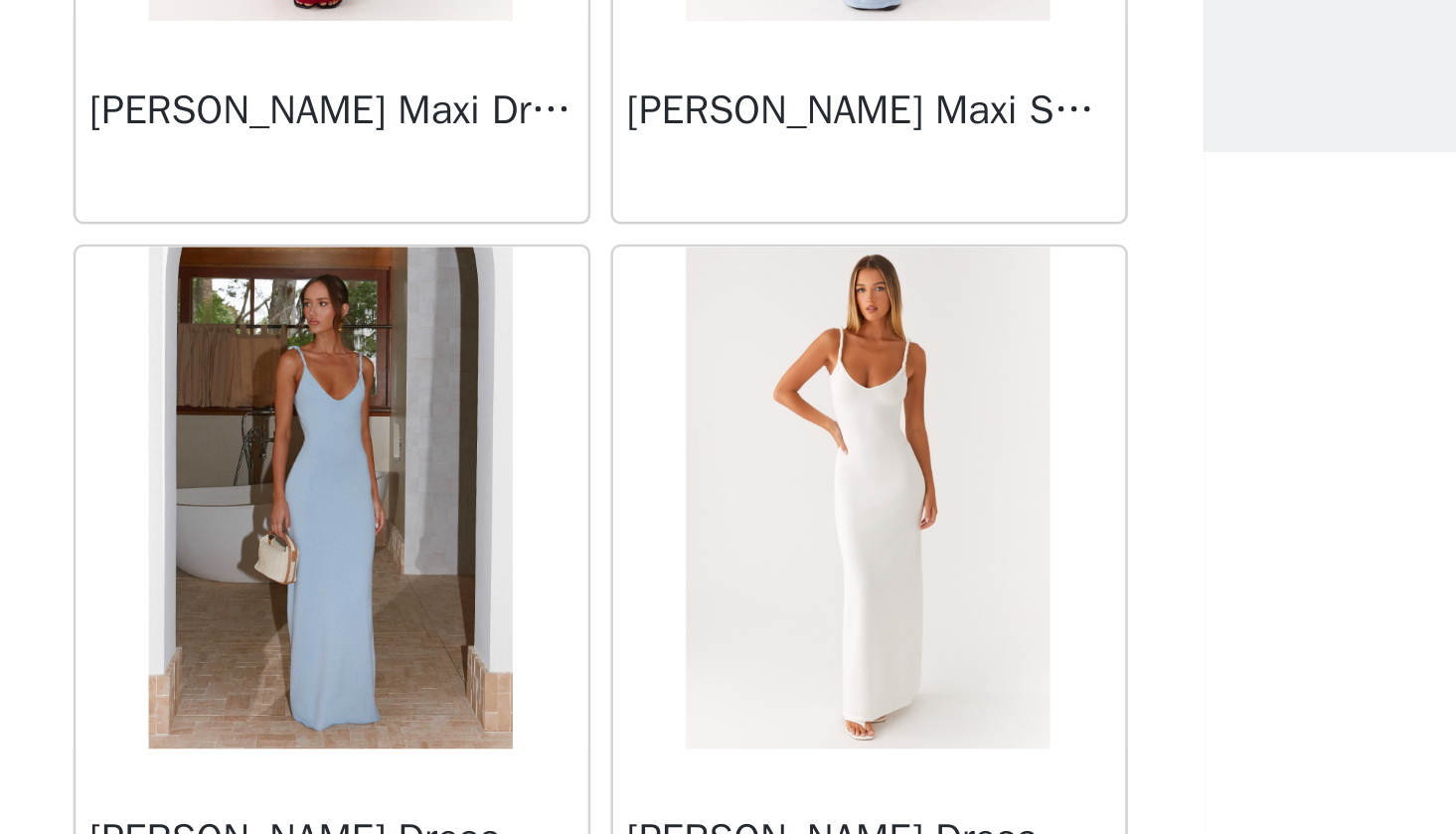 scroll, scrollTop: 2208, scrollLeft: 0, axis: vertical 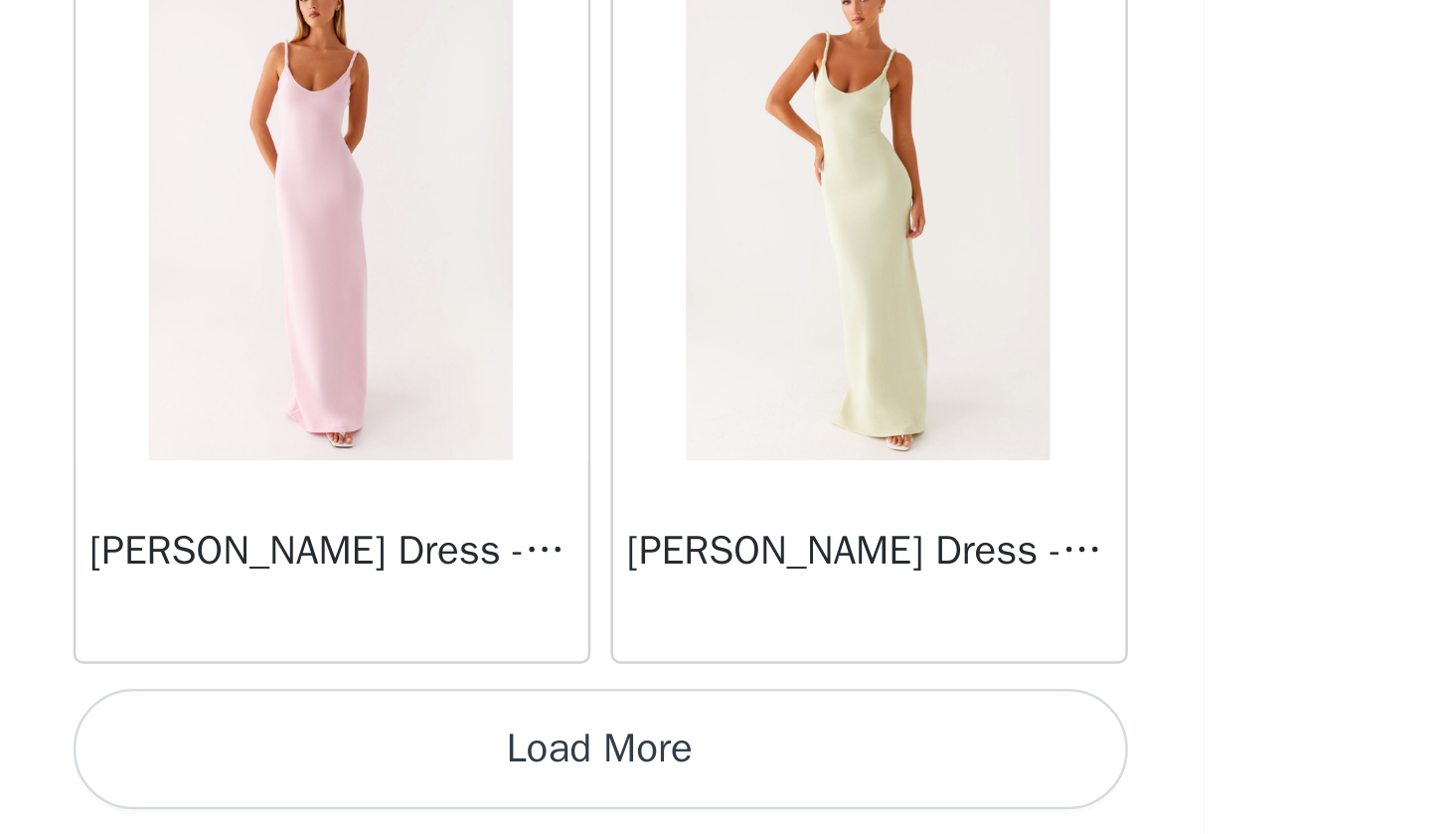 click on "Load More" at bounding box center (728, 800) 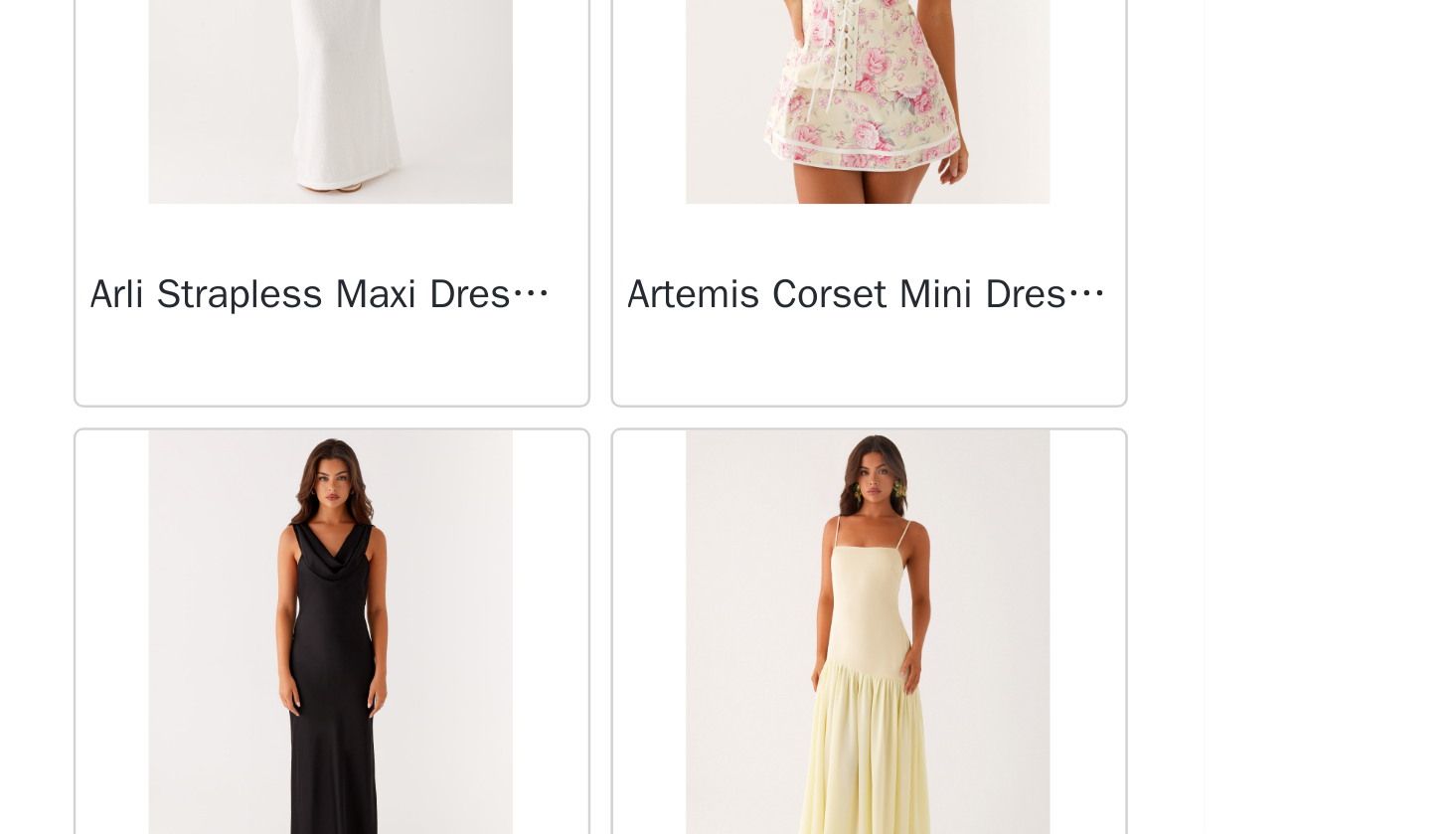 scroll, scrollTop: 3543, scrollLeft: 0, axis: vertical 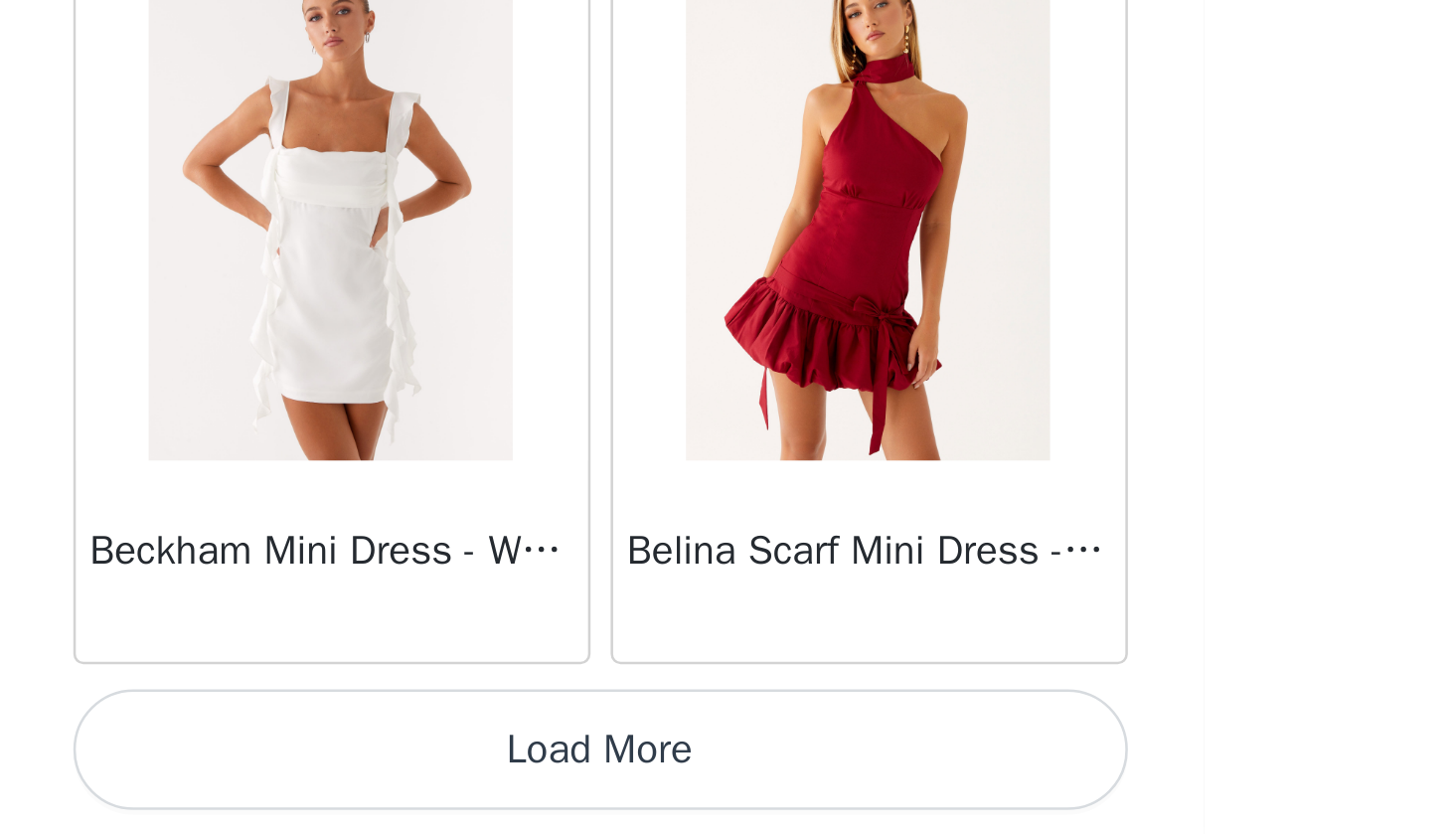 click on "Load More" at bounding box center [728, 800] 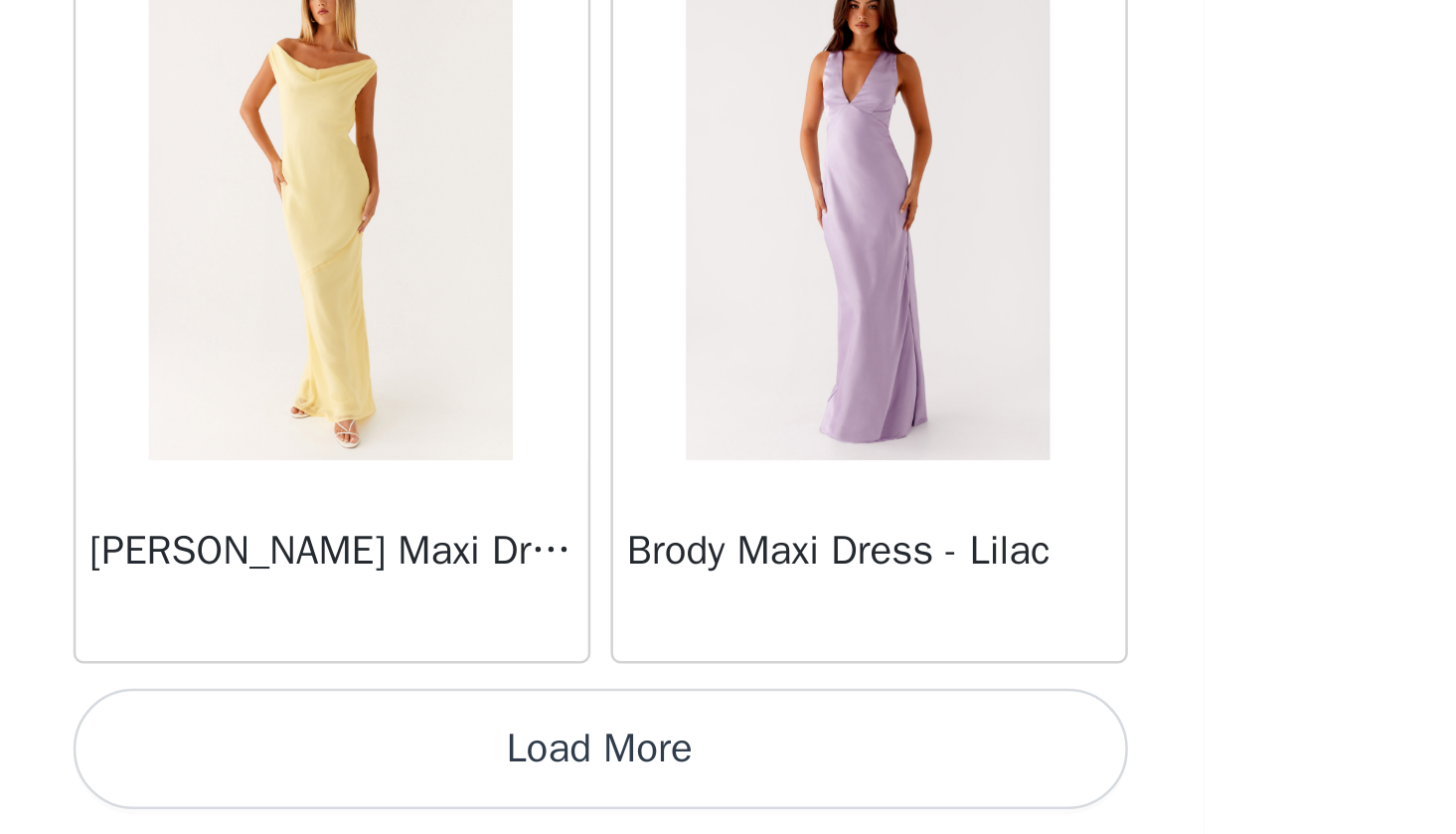 scroll, scrollTop: 7973, scrollLeft: 0, axis: vertical 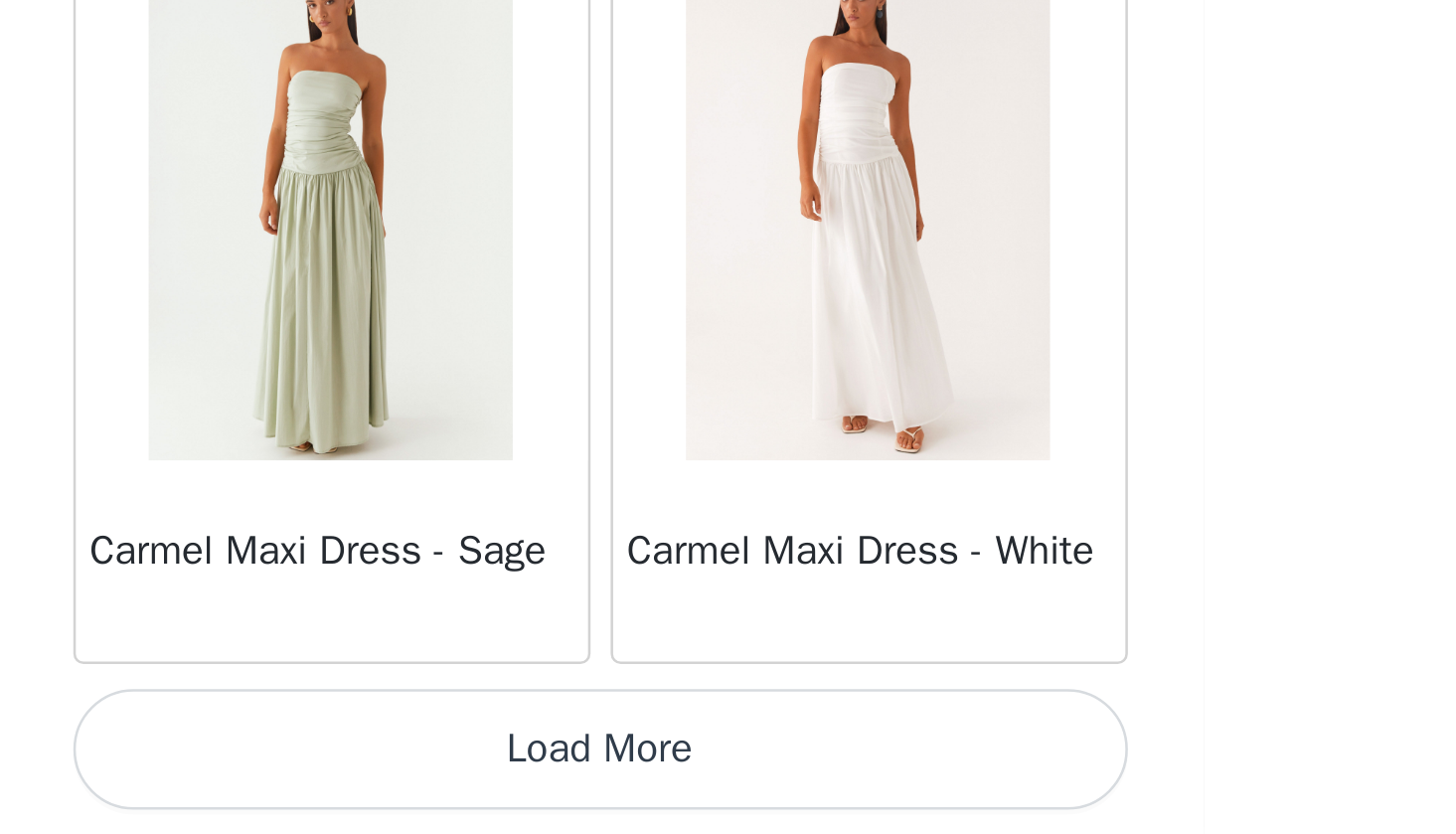 click on "Load More" at bounding box center (728, 800) 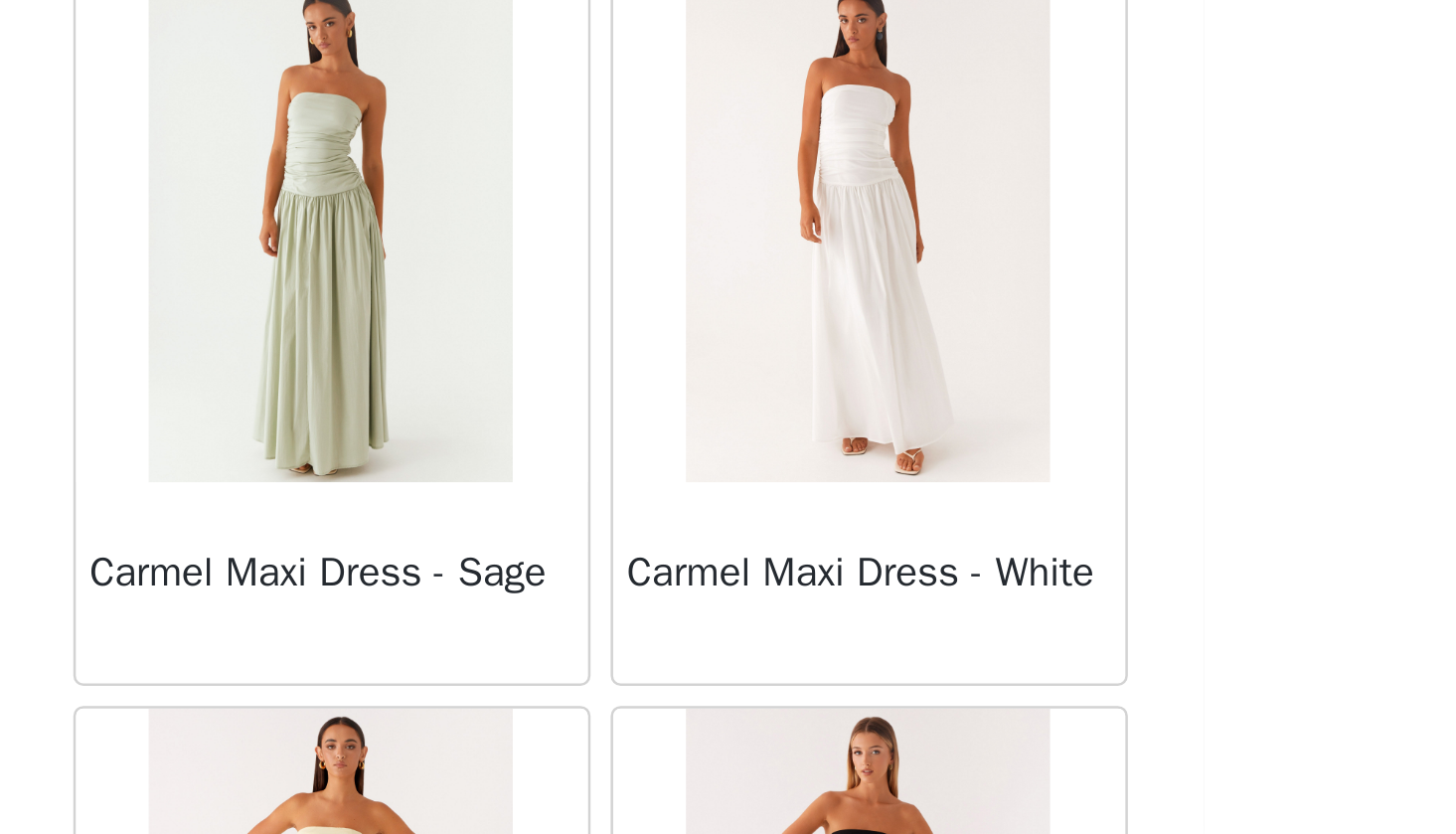scroll, scrollTop: 0, scrollLeft: 0, axis: both 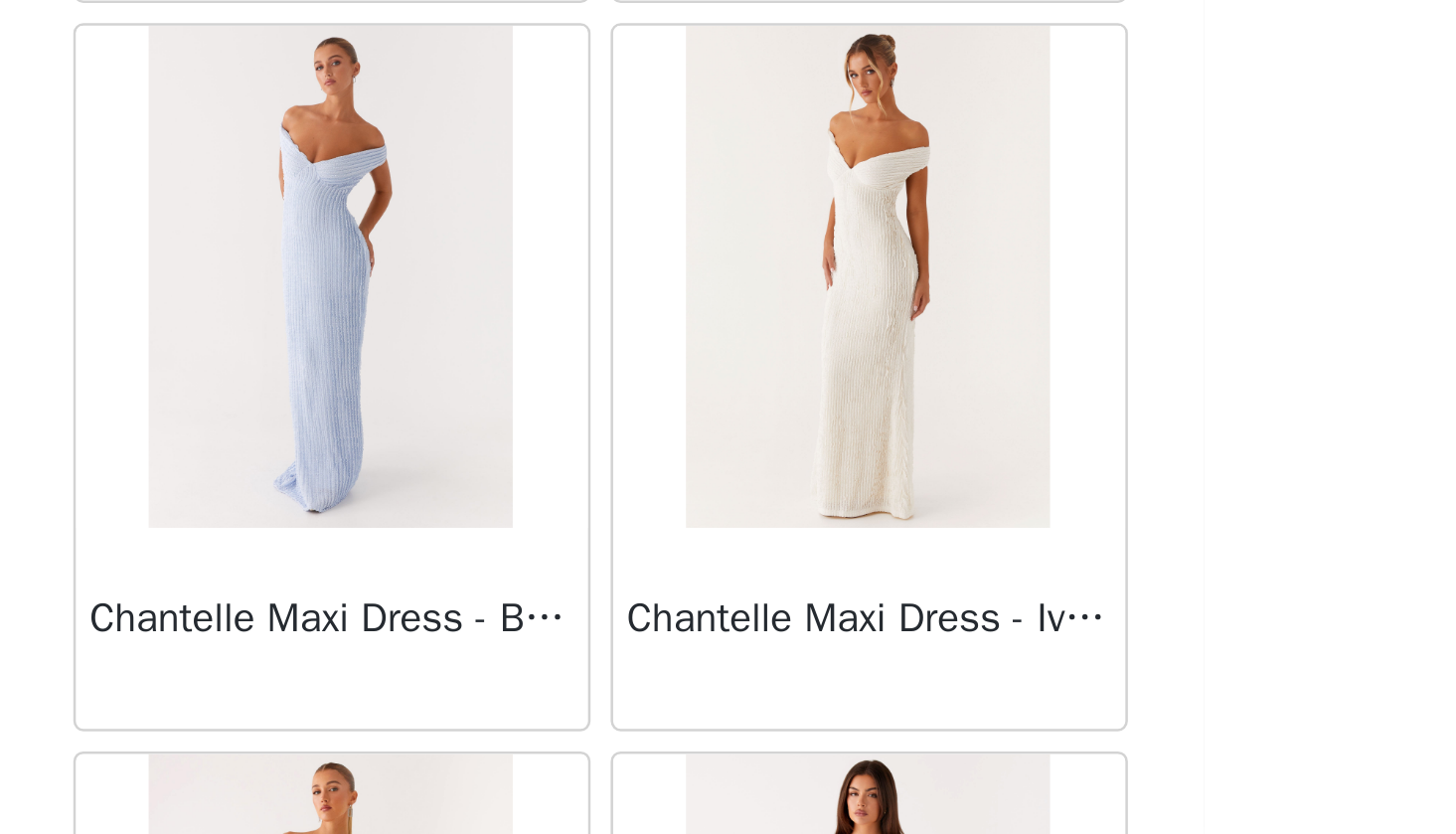 click at bounding box center (834, 613) 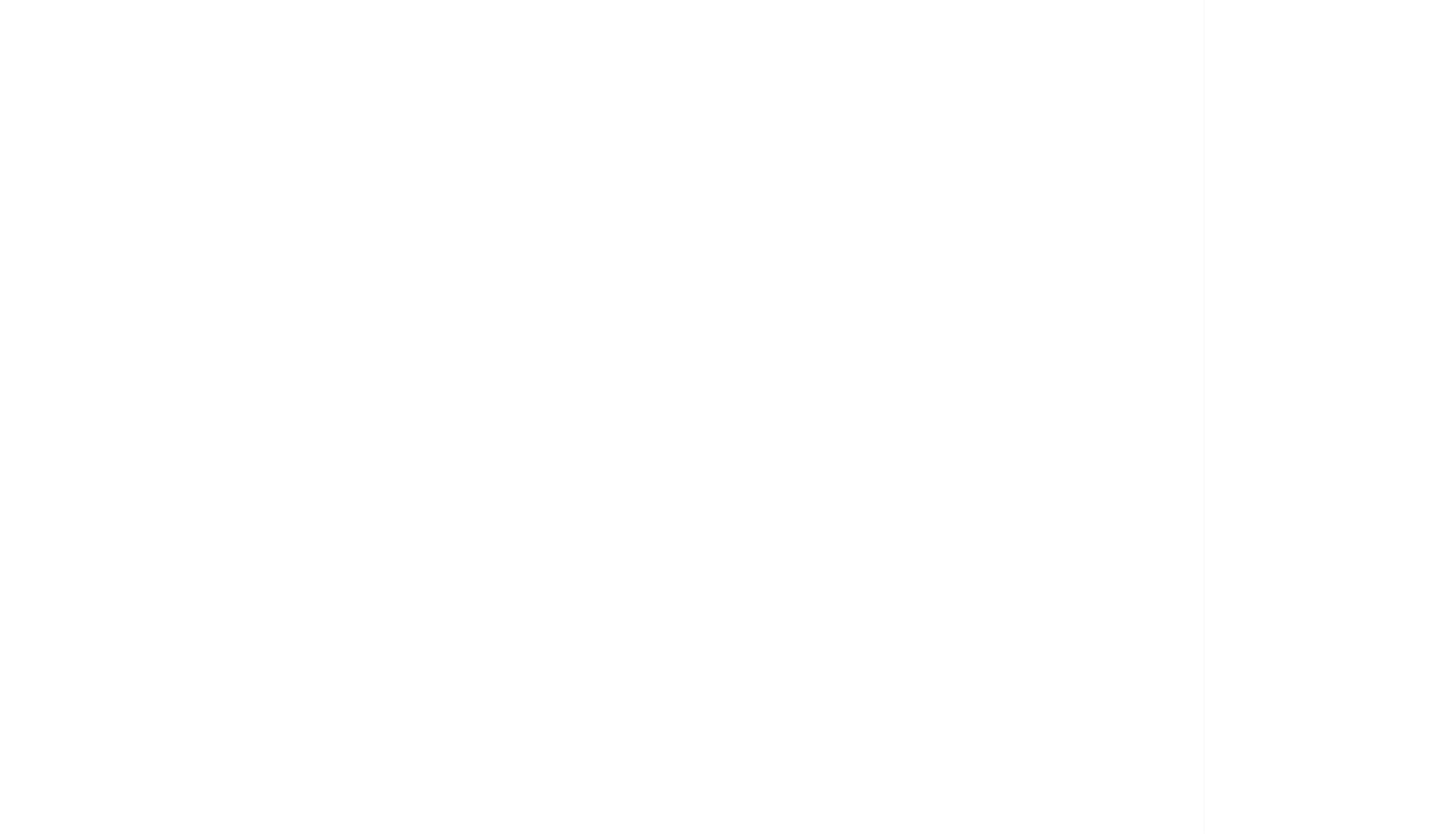 scroll, scrollTop: 0, scrollLeft: 0, axis: both 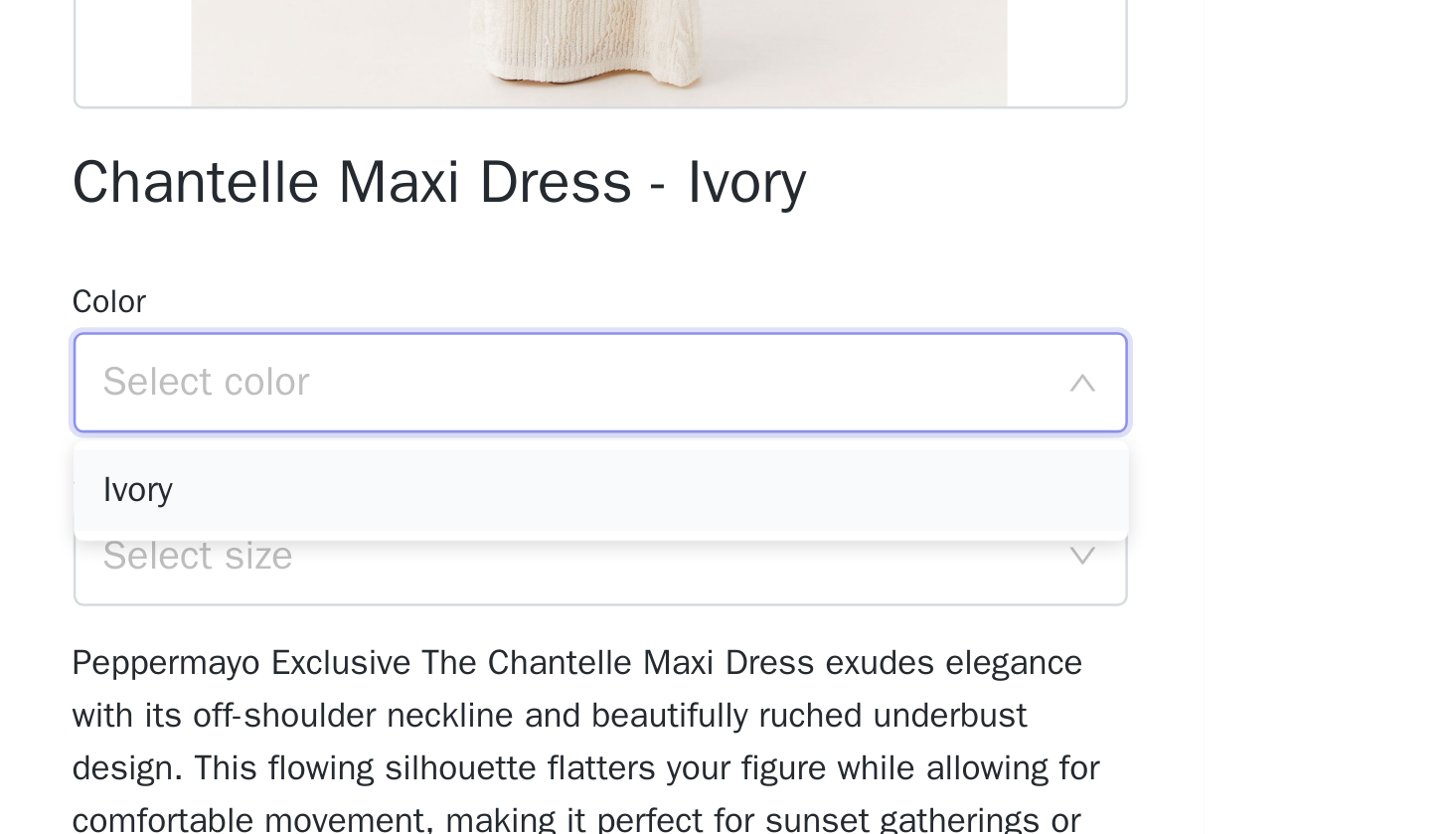 click on "Ivory" at bounding box center (728, 698) 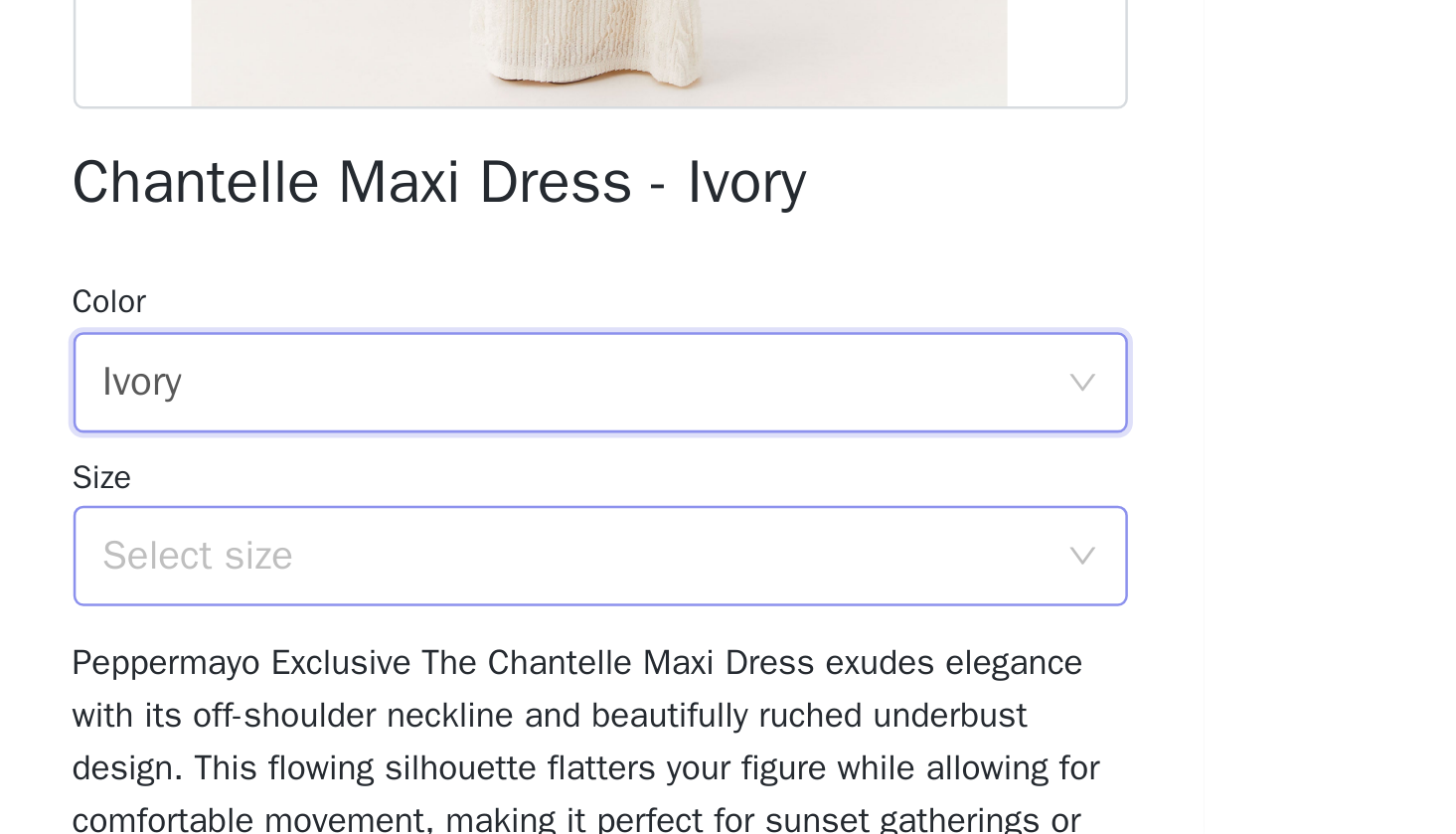 click on "Select size" at bounding box center [722, 724] 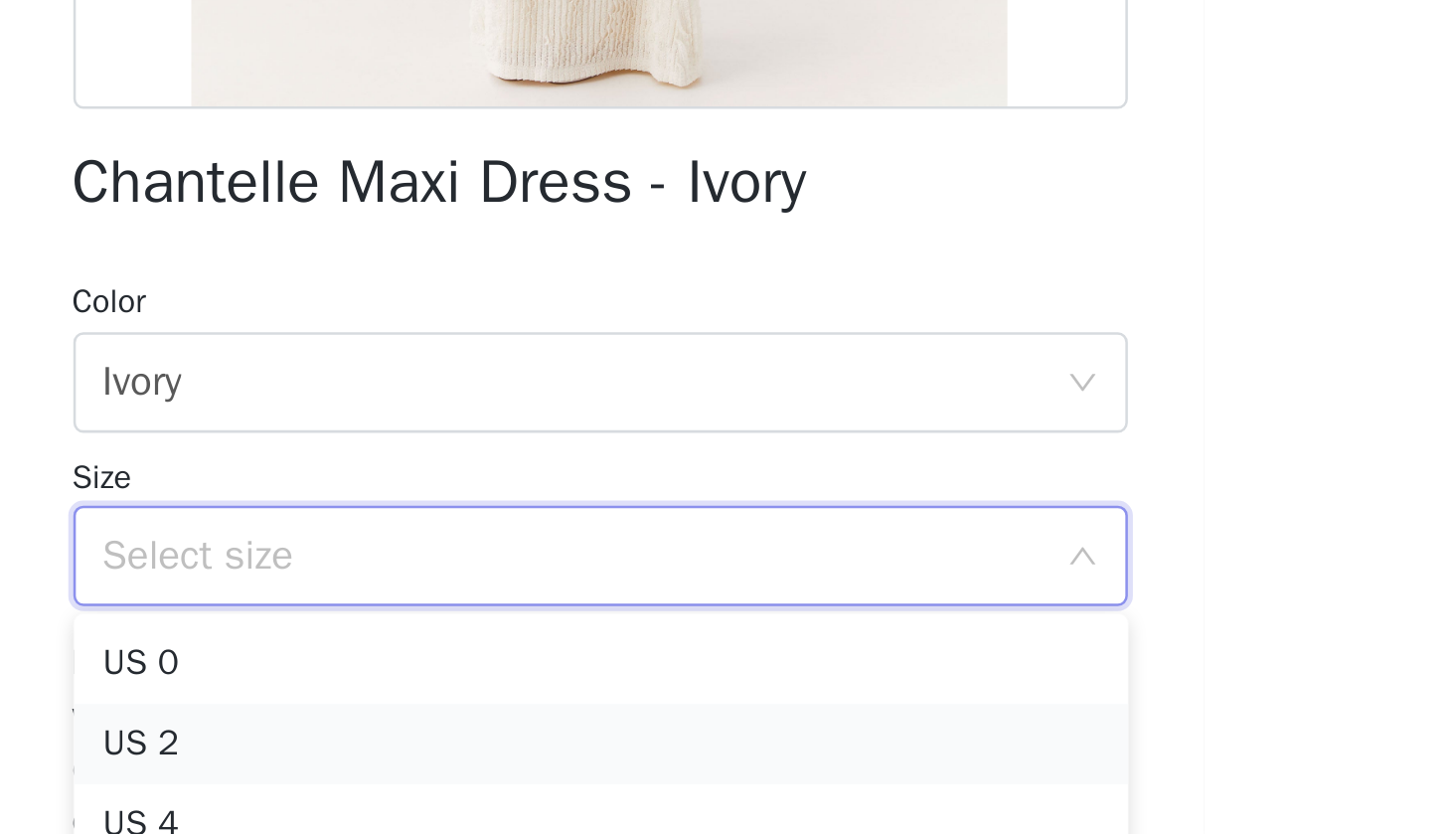 click on "US 2" at bounding box center (728, 798) 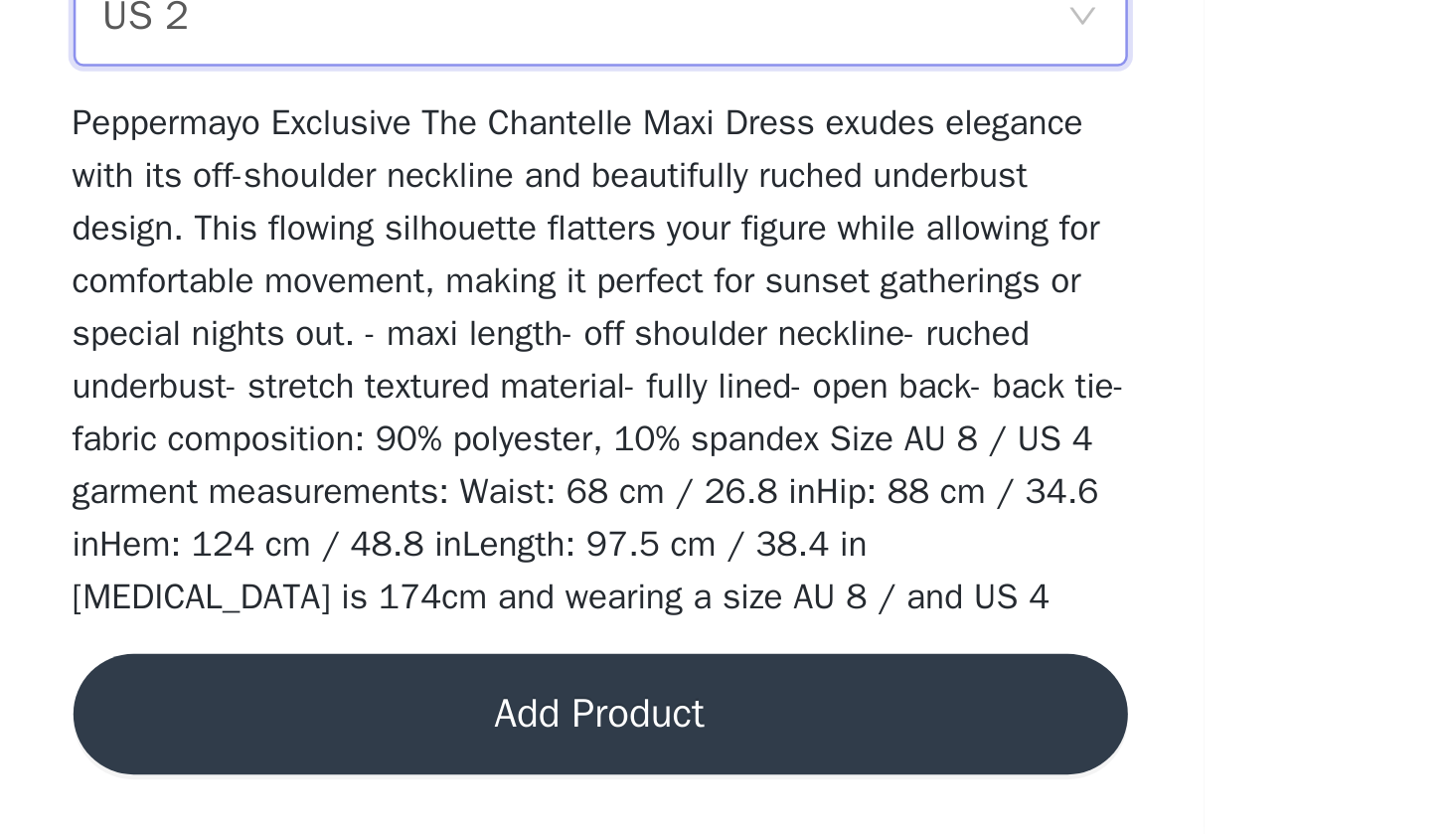 scroll, scrollTop: 234, scrollLeft: 0, axis: vertical 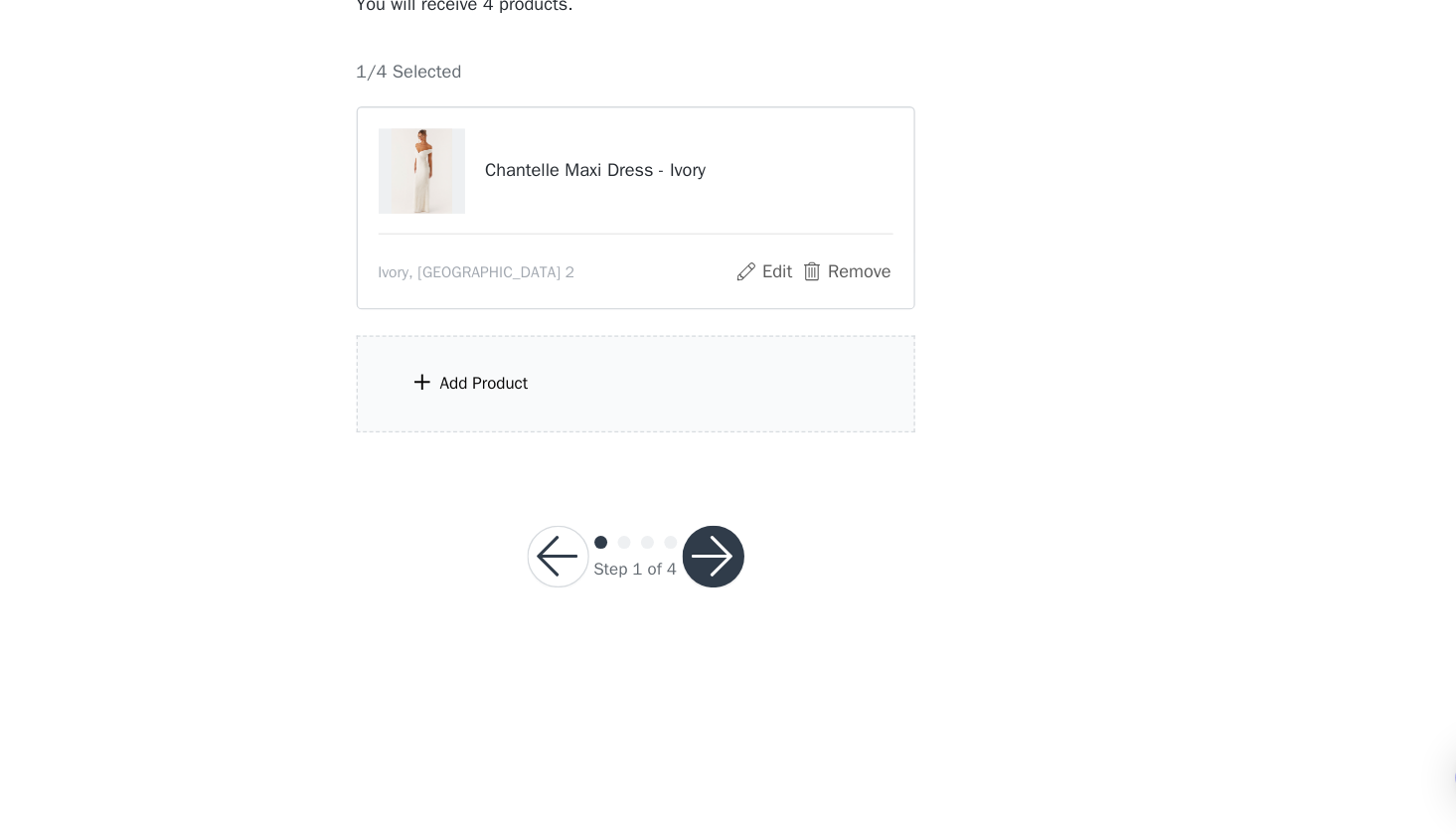 click on "Add Product" at bounding box center (728, 487) 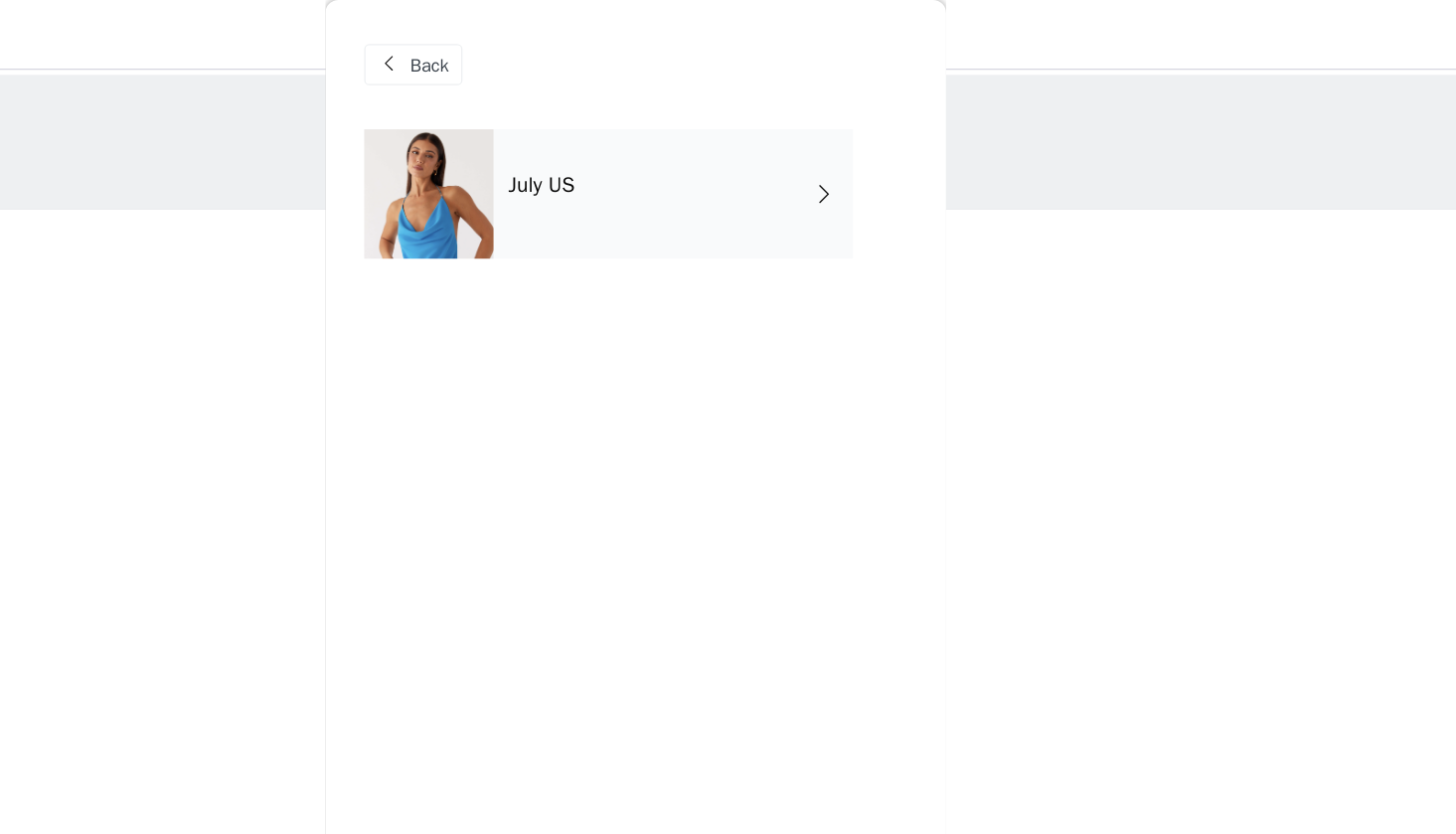 scroll, scrollTop: -4, scrollLeft: 0, axis: vertical 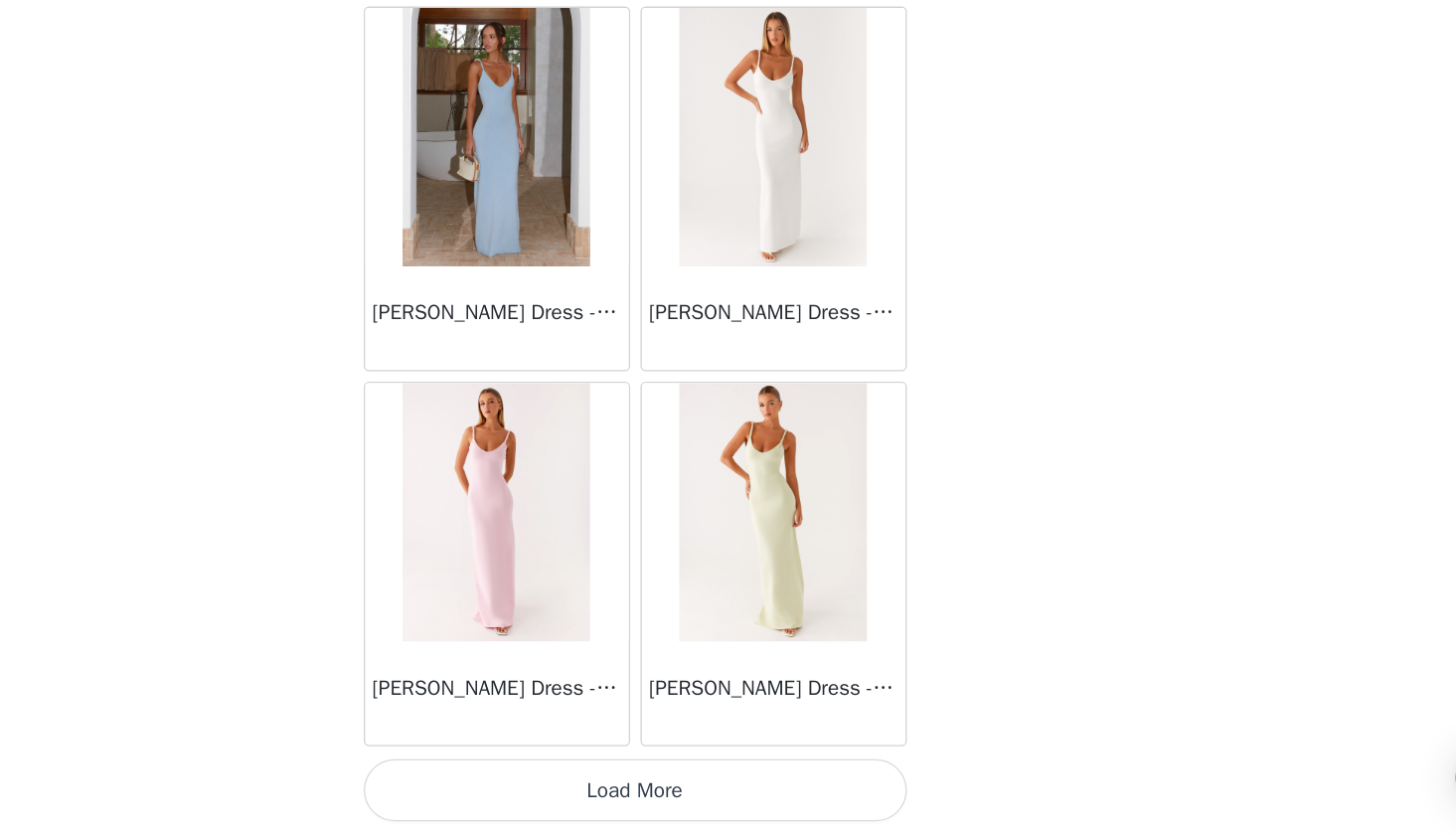 click on "Load More" at bounding box center (728, 800) 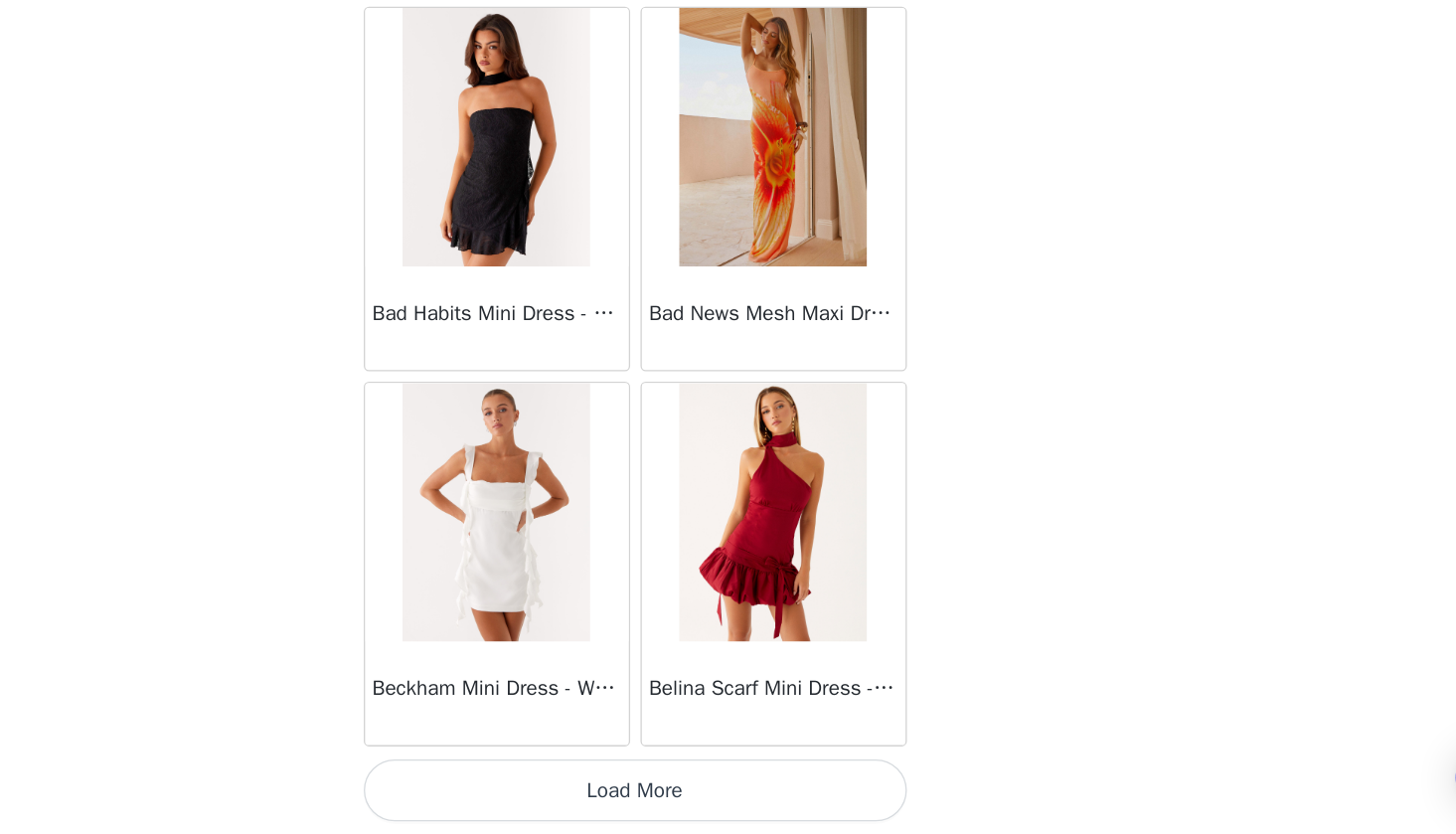 click on "Load More" at bounding box center (728, 800) 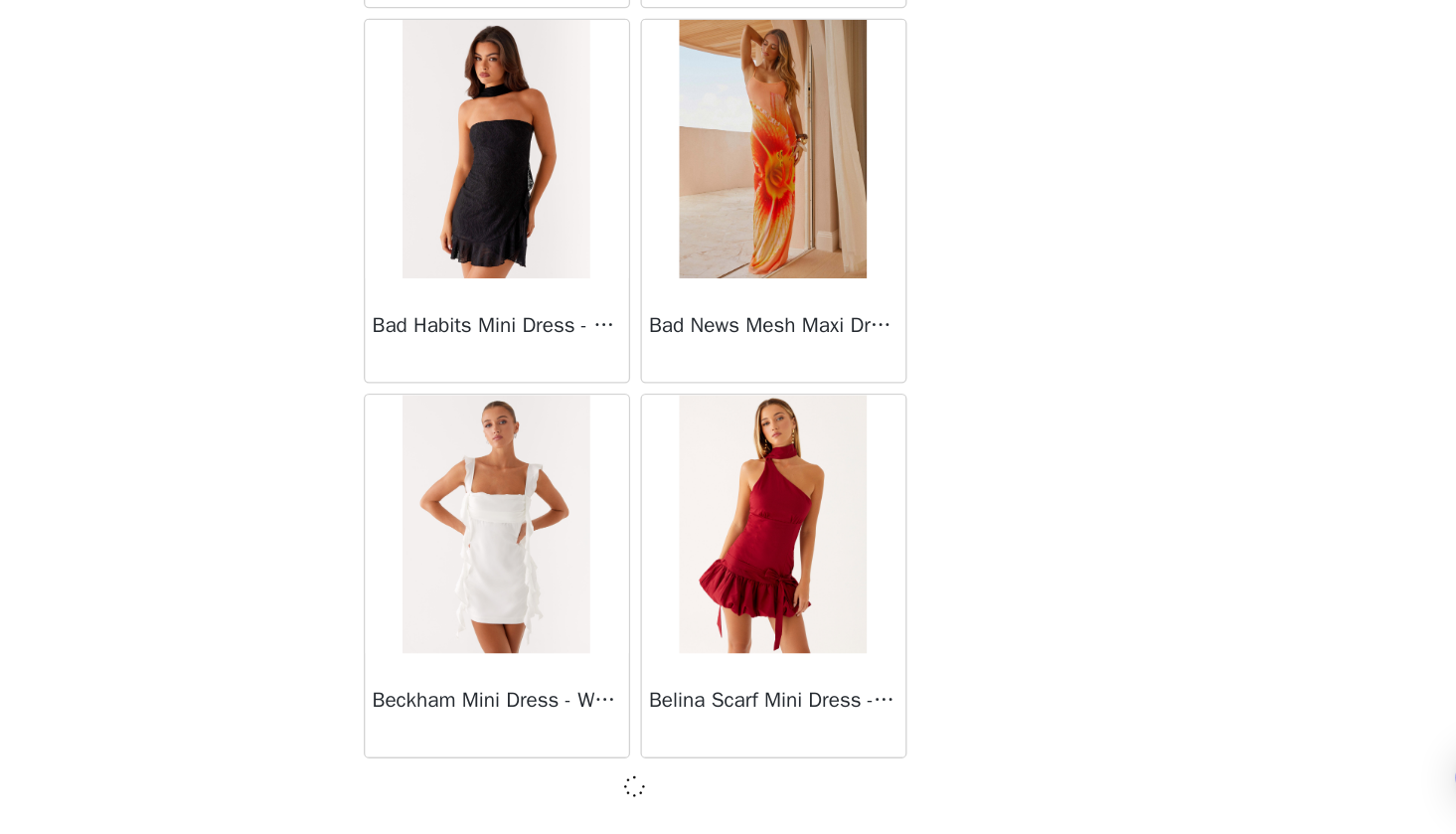 scroll, scrollTop: 5082, scrollLeft: 0, axis: vertical 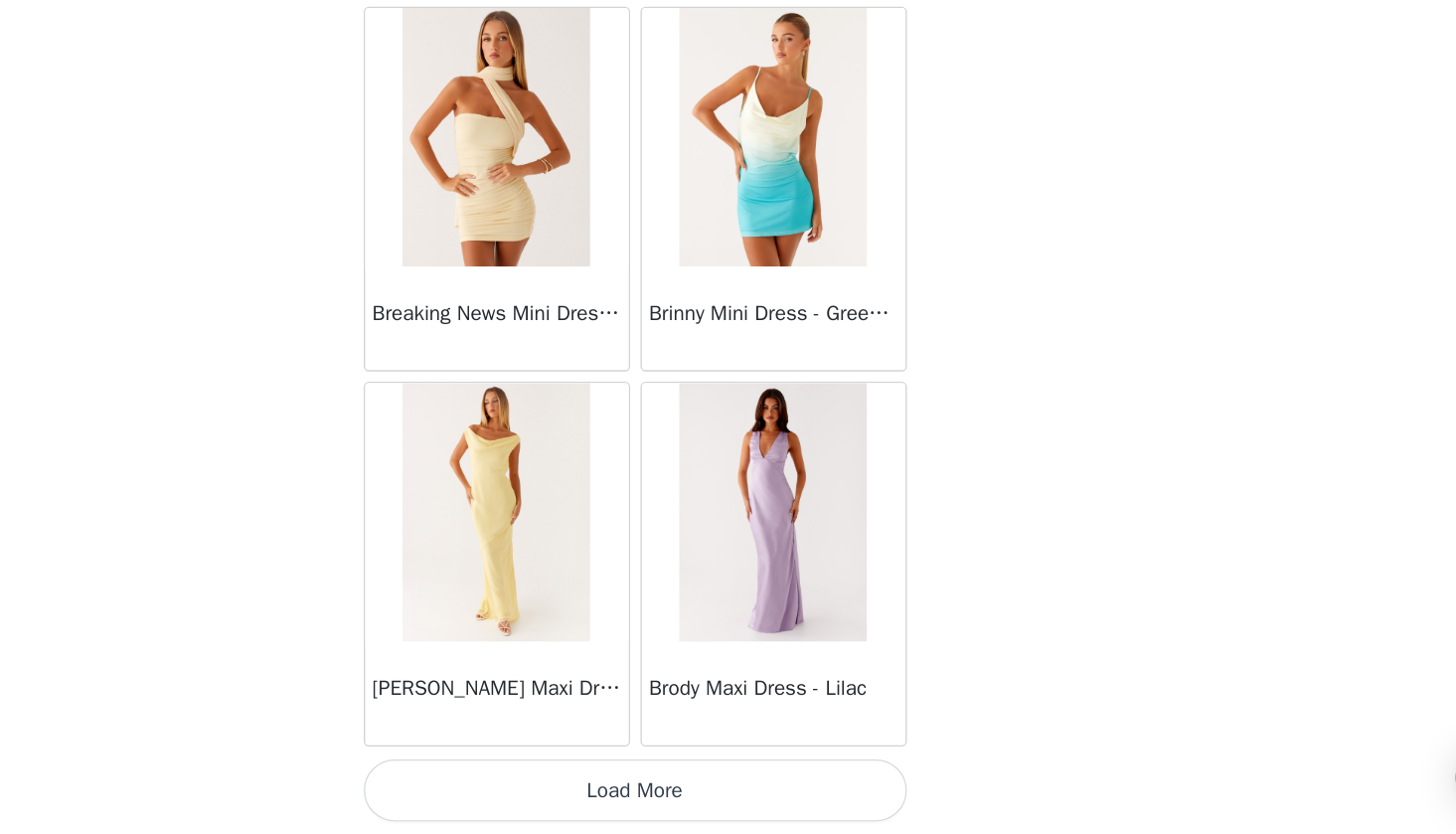 click on "Load More" at bounding box center (728, 800) 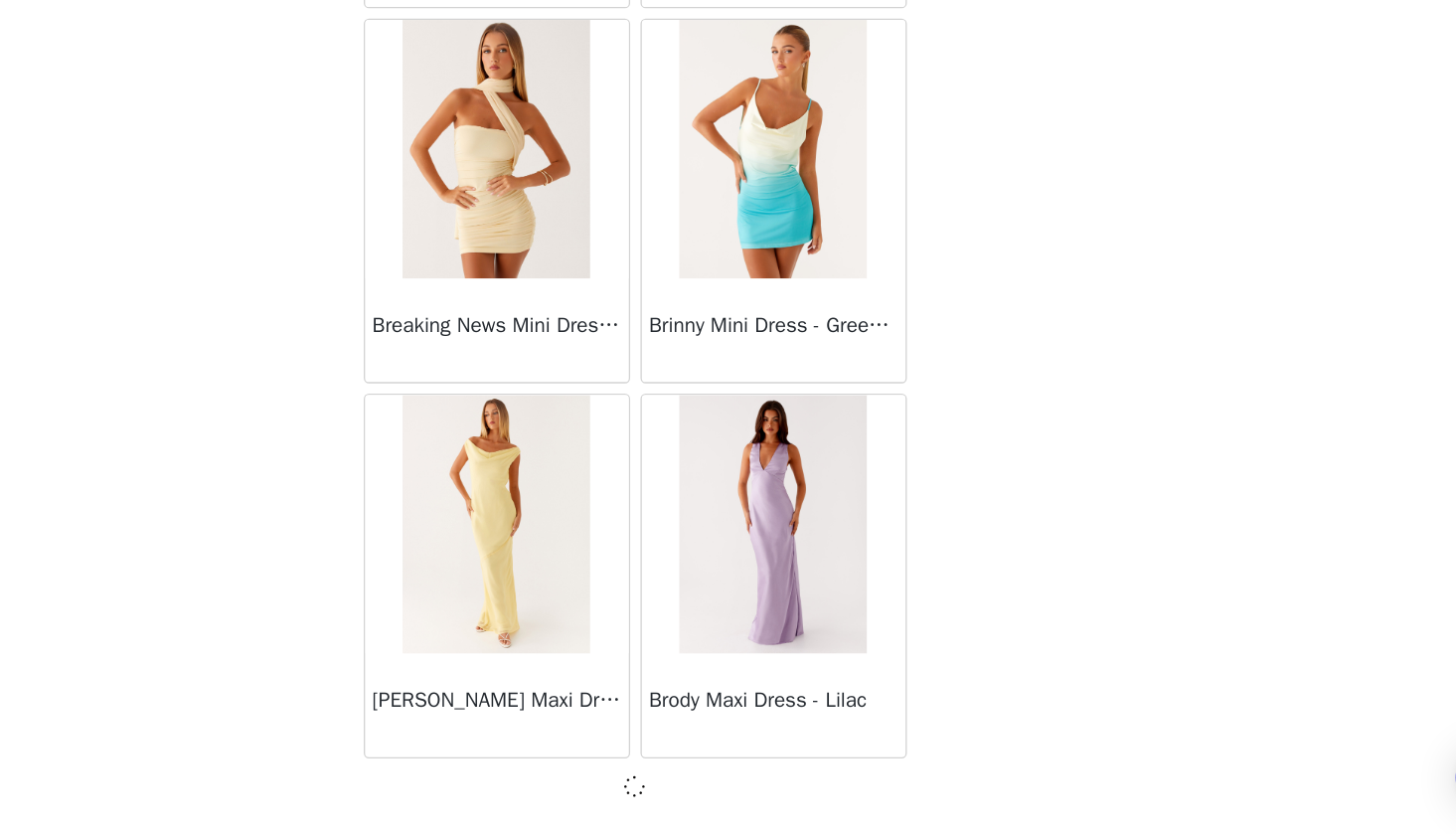 scroll, scrollTop: 7964, scrollLeft: 0, axis: vertical 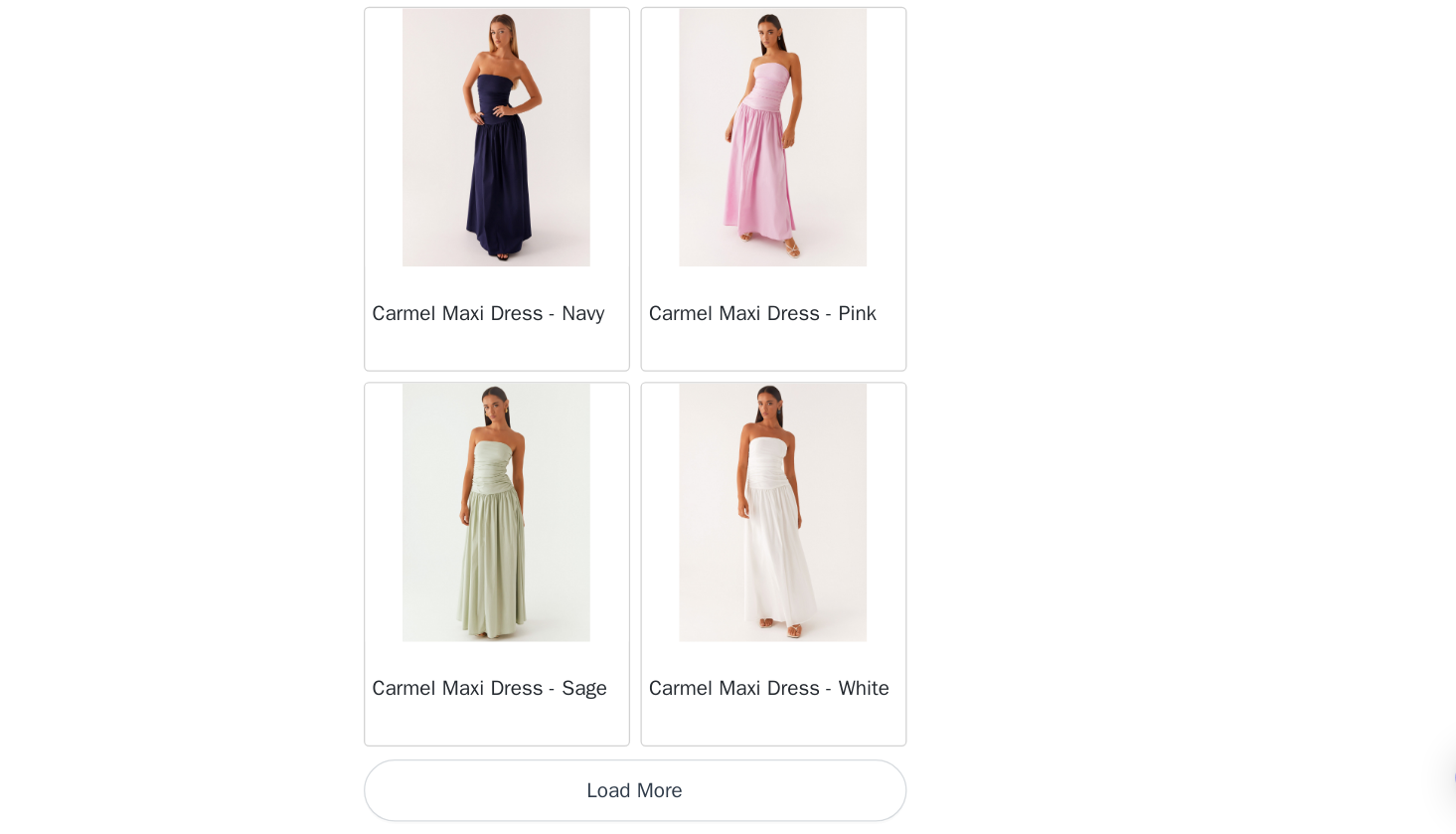 click on "Load More" at bounding box center (728, 800) 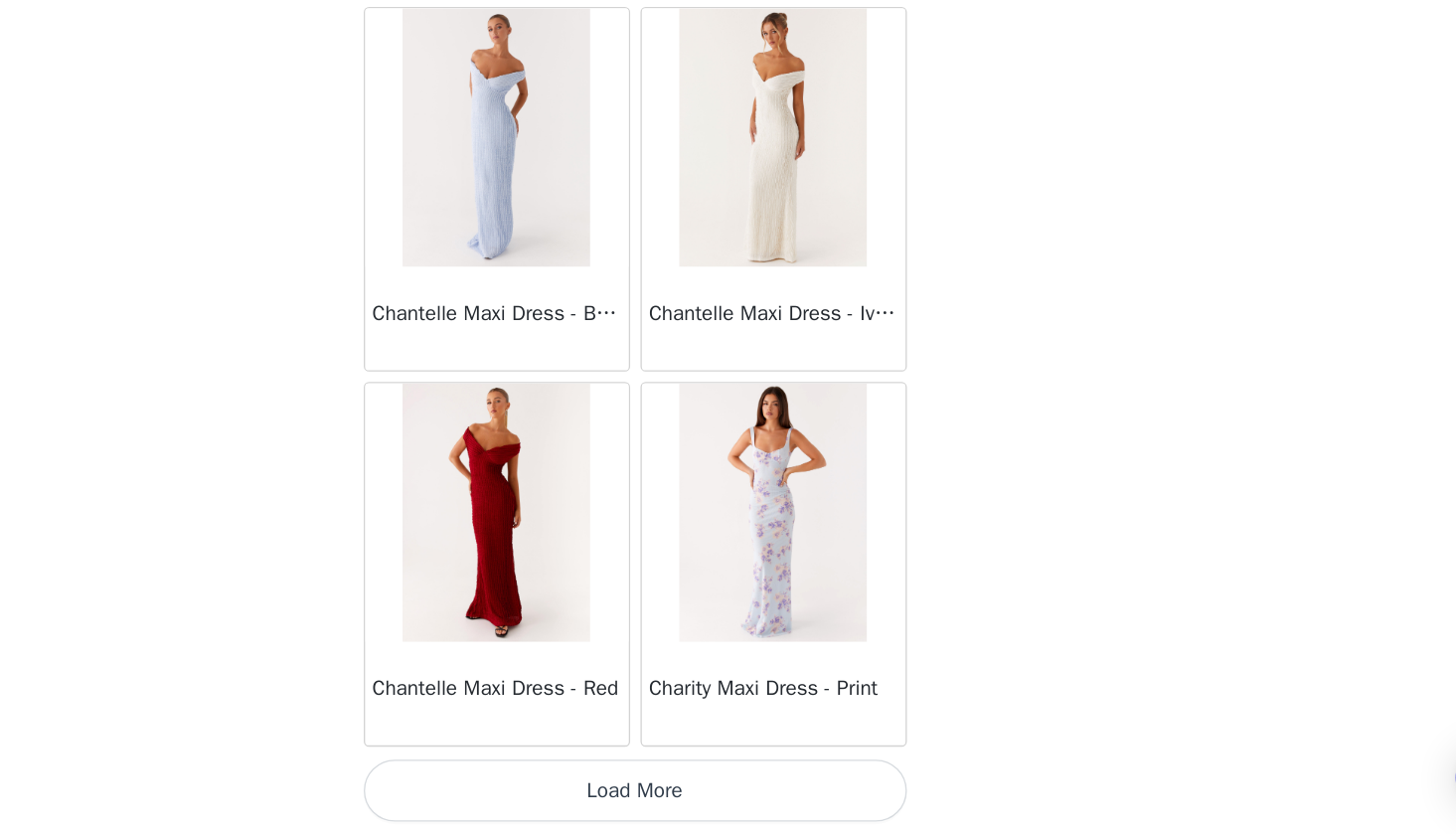 click on "Load More" at bounding box center (728, 800) 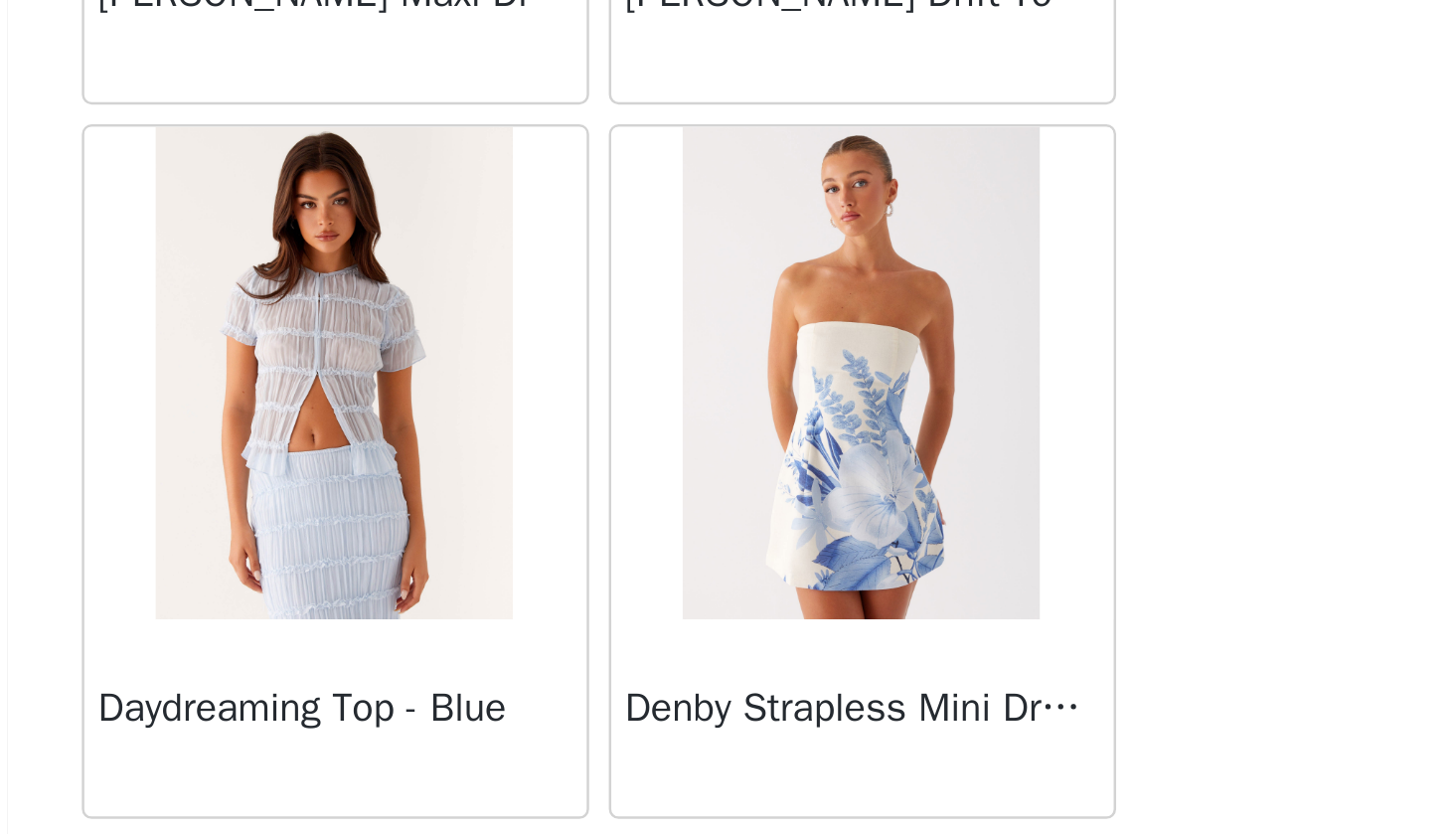 scroll, scrollTop: 16621, scrollLeft: 0, axis: vertical 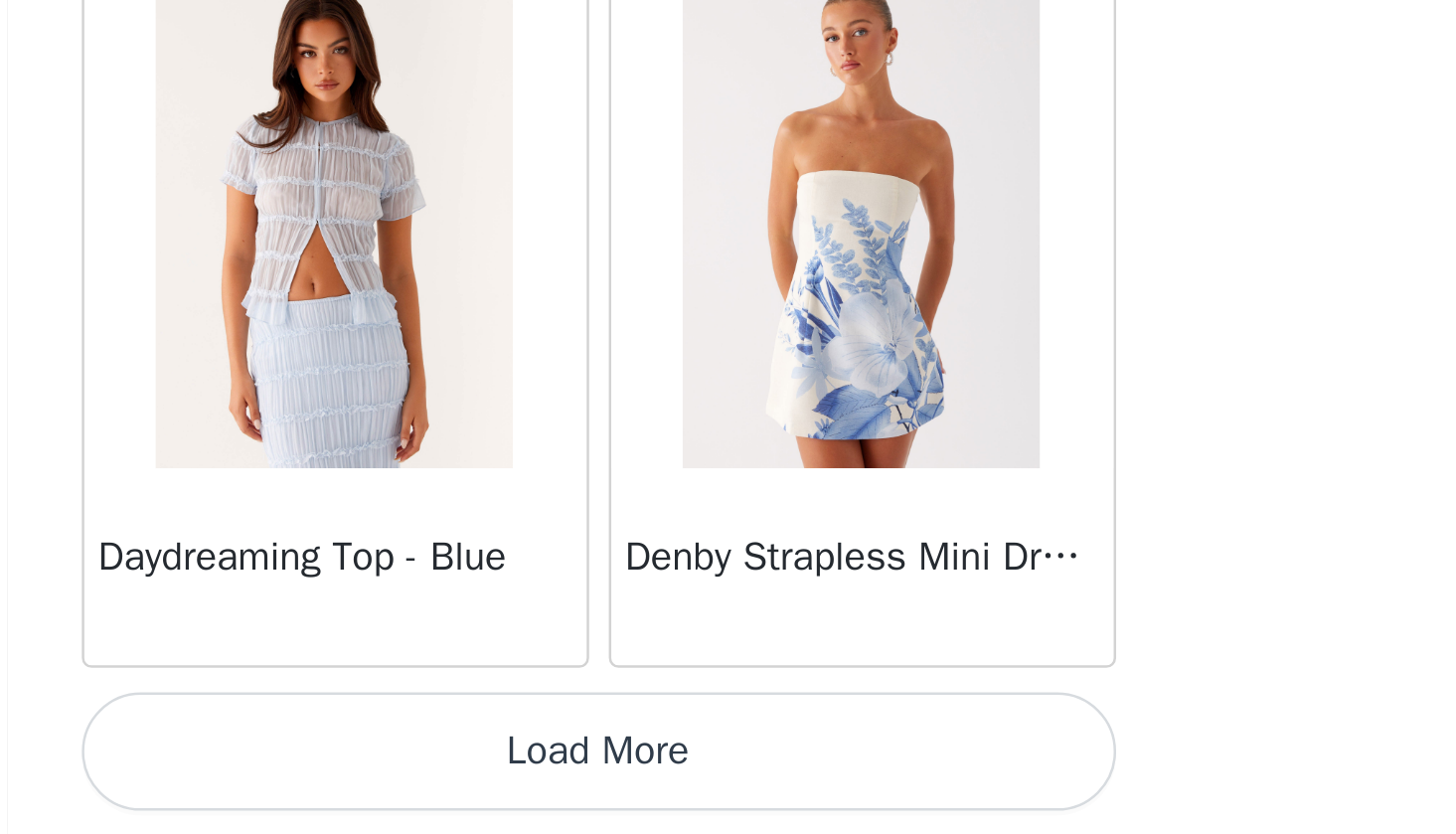 click on "Load More" at bounding box center (728, 800) 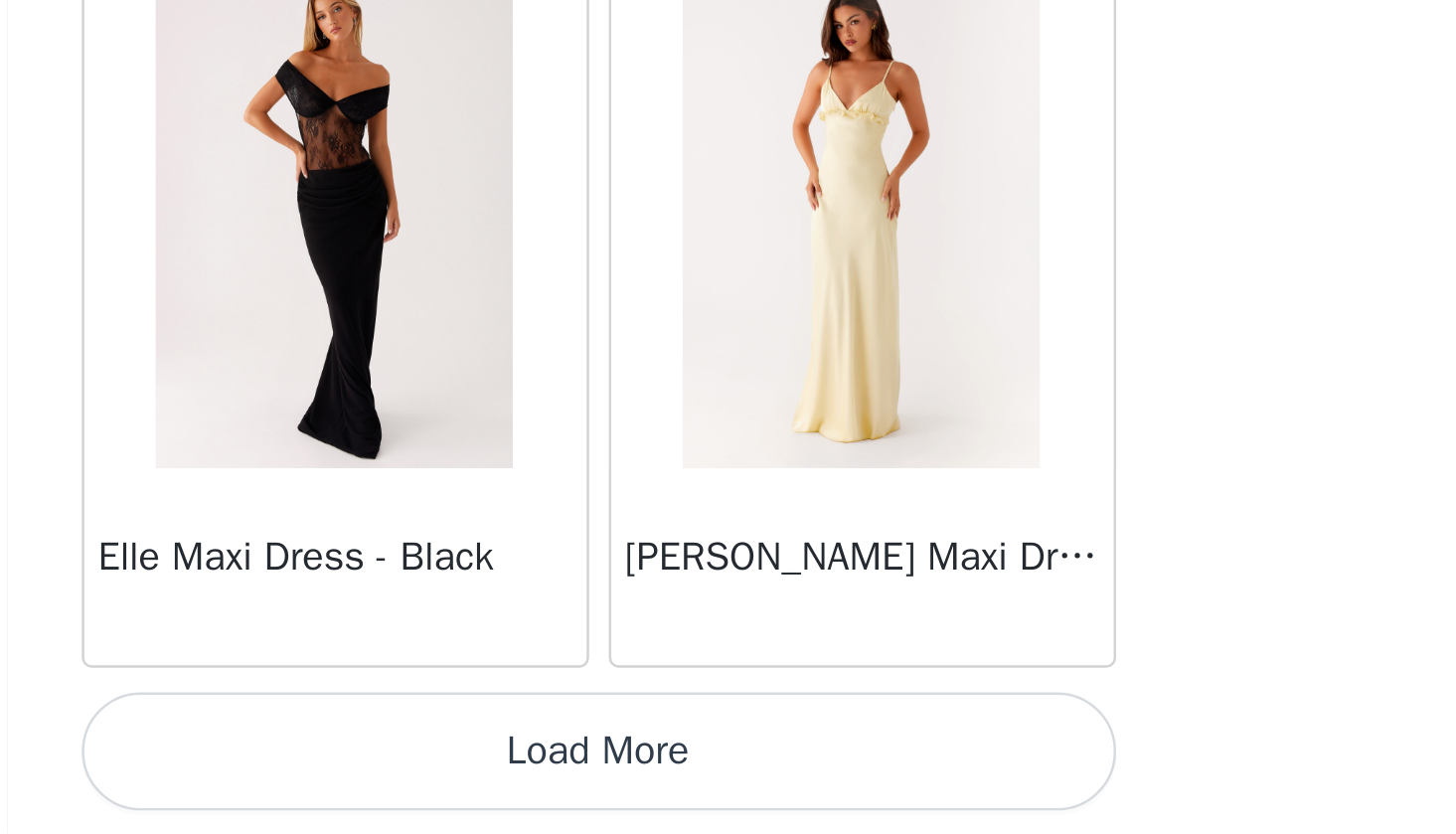 click on "Load More" at bounding box center (728, 800) 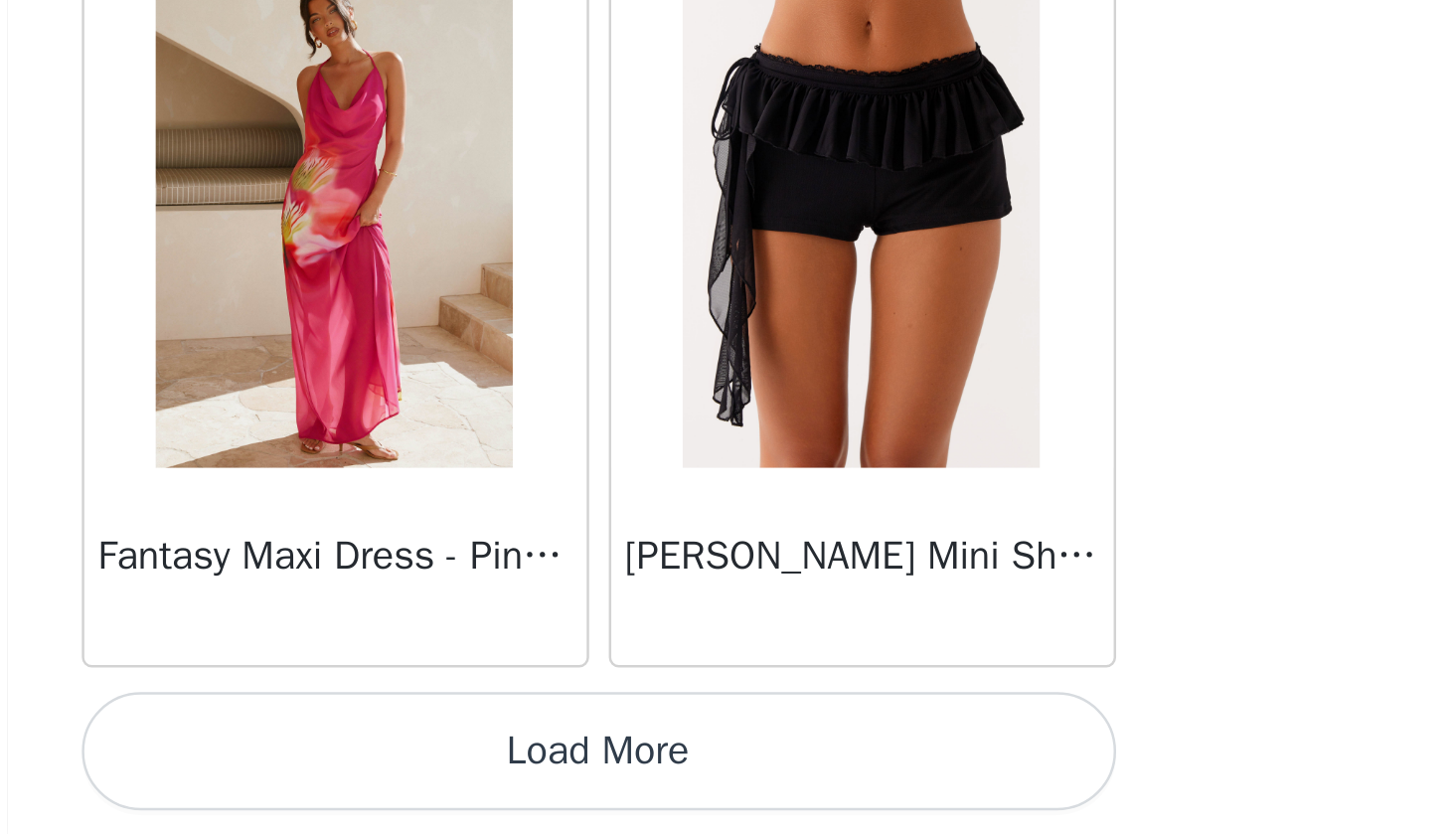 scroll, scrollTop: 22387, scrollLeft: 0, axis: vertical 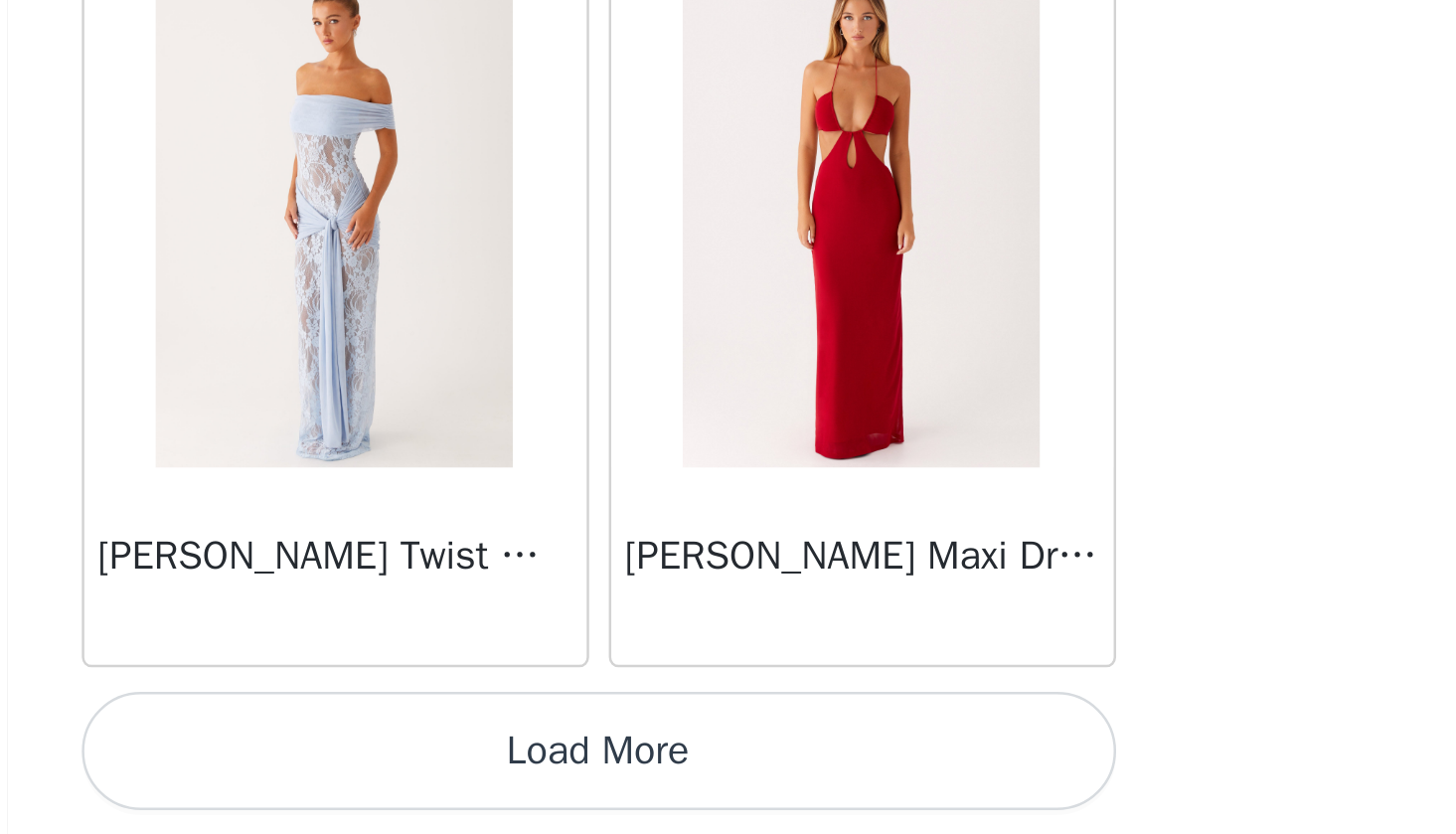 click on "Load More" at bounding box center [728, 800] 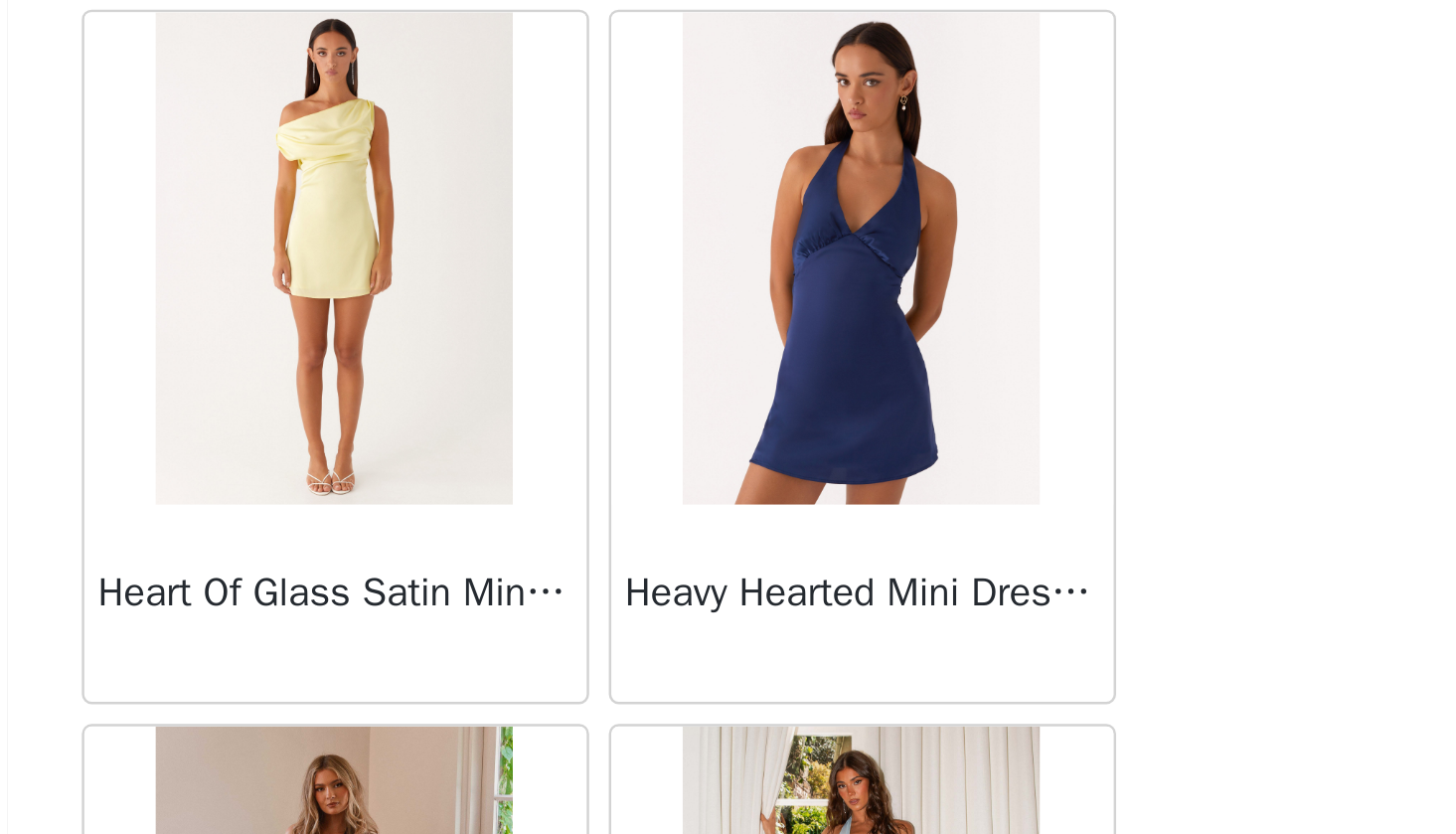 scroll, scrollTop: 25831, scrollLeft: 0, axis: vertical 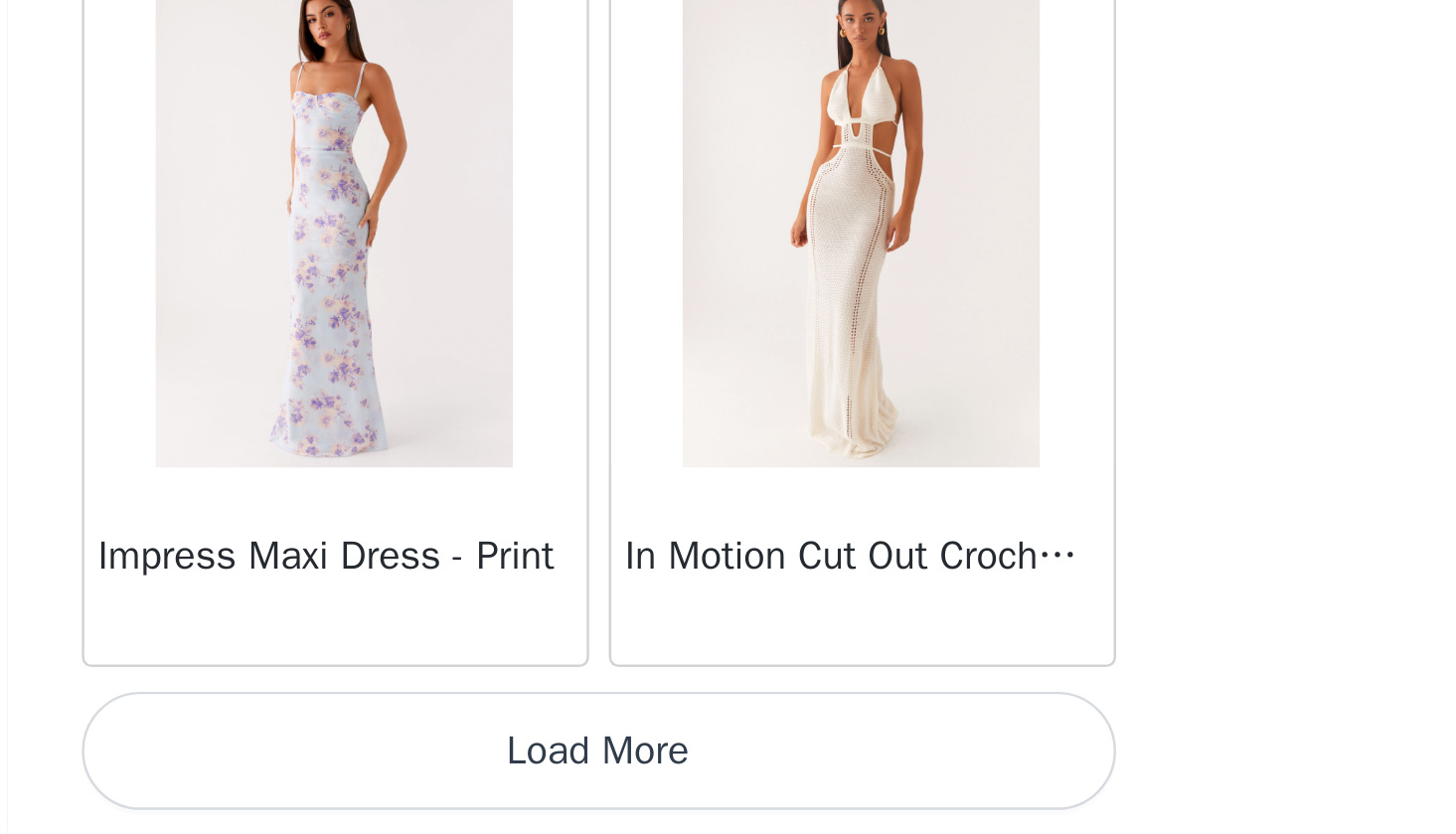 click on "Load More" at bounding box center [728, 800] 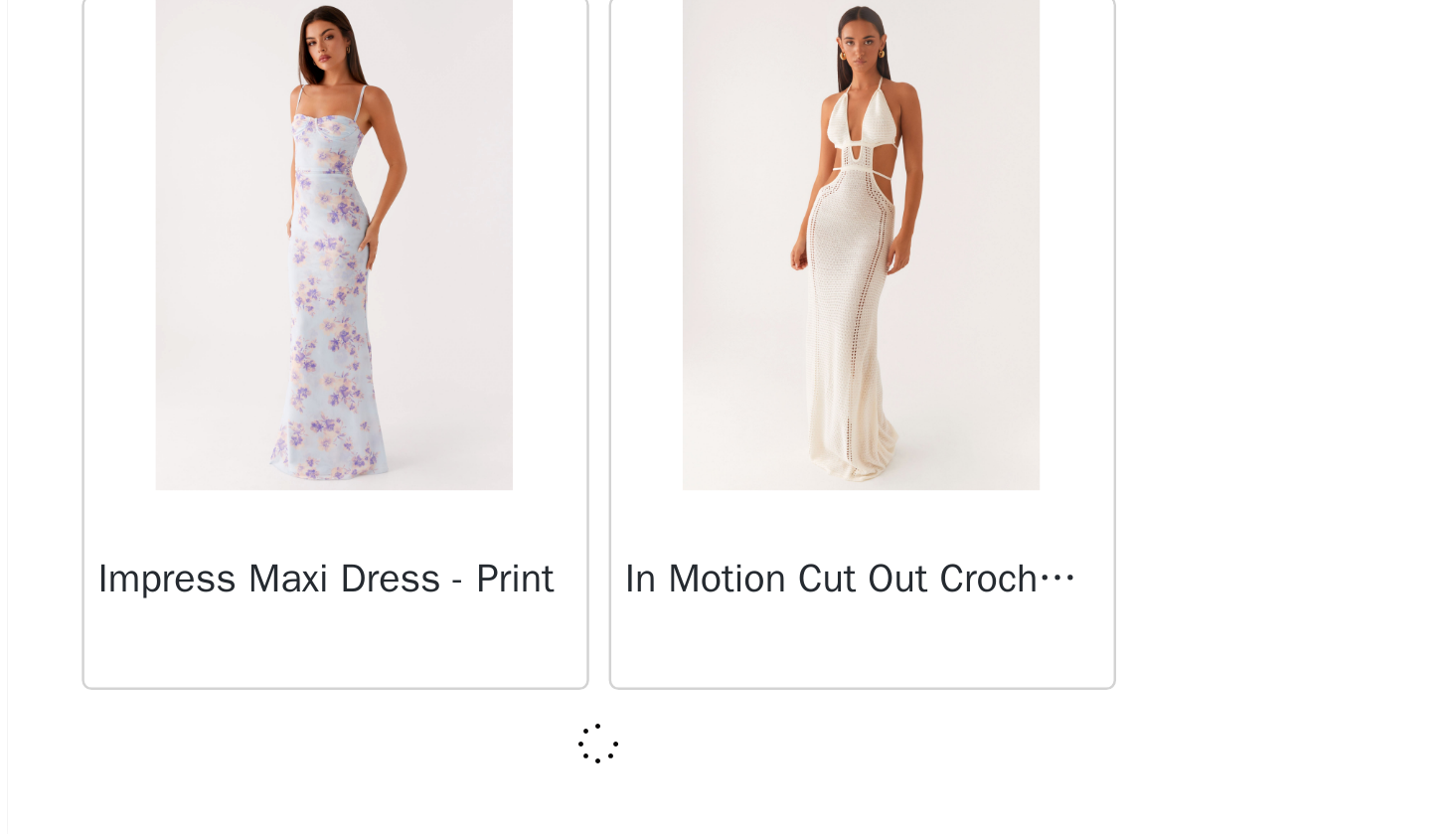 scroll, scrollTop: 28143, scrollLeft: 0, axis: vertical 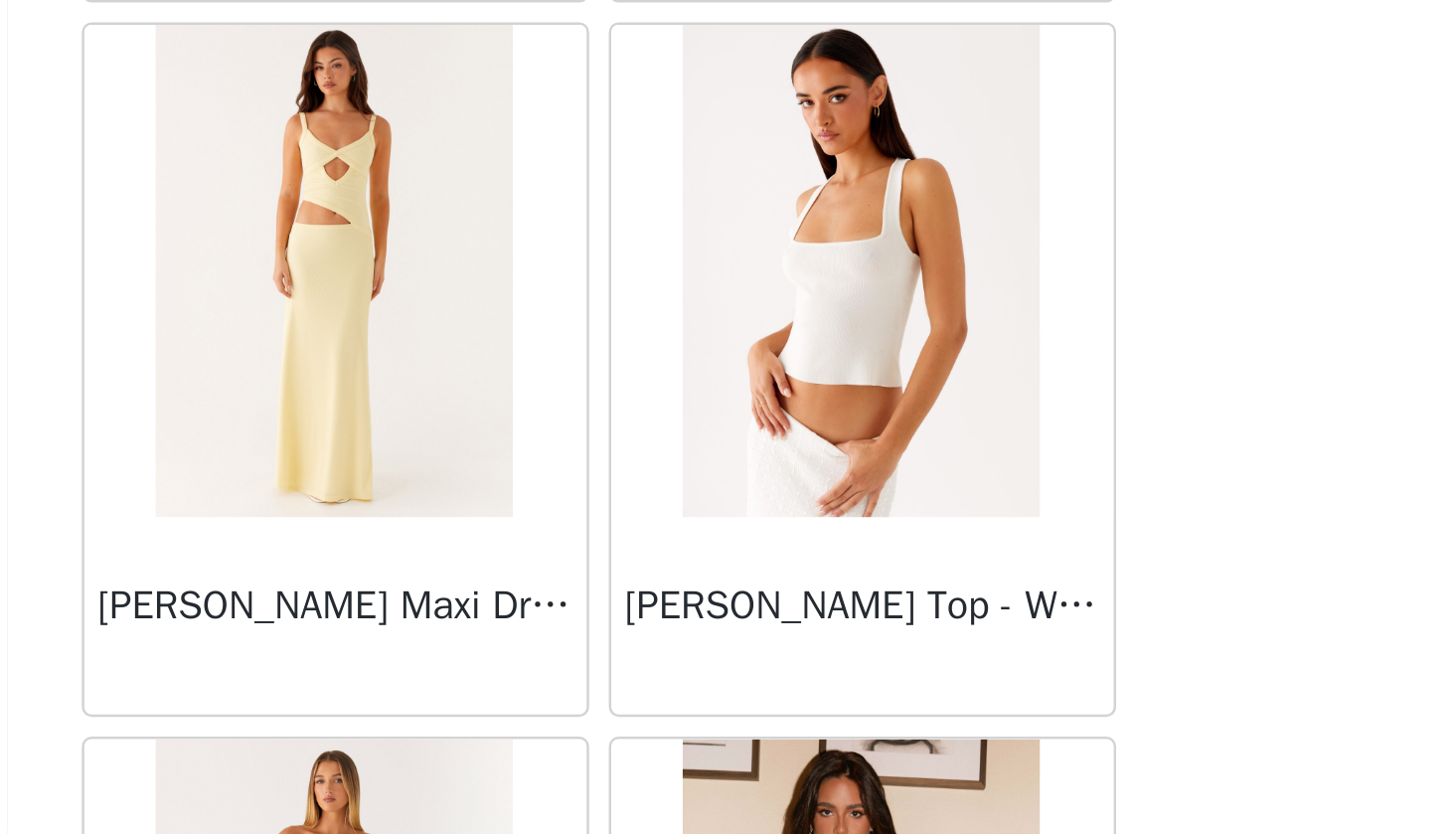 click at bounding box center [834, 606] 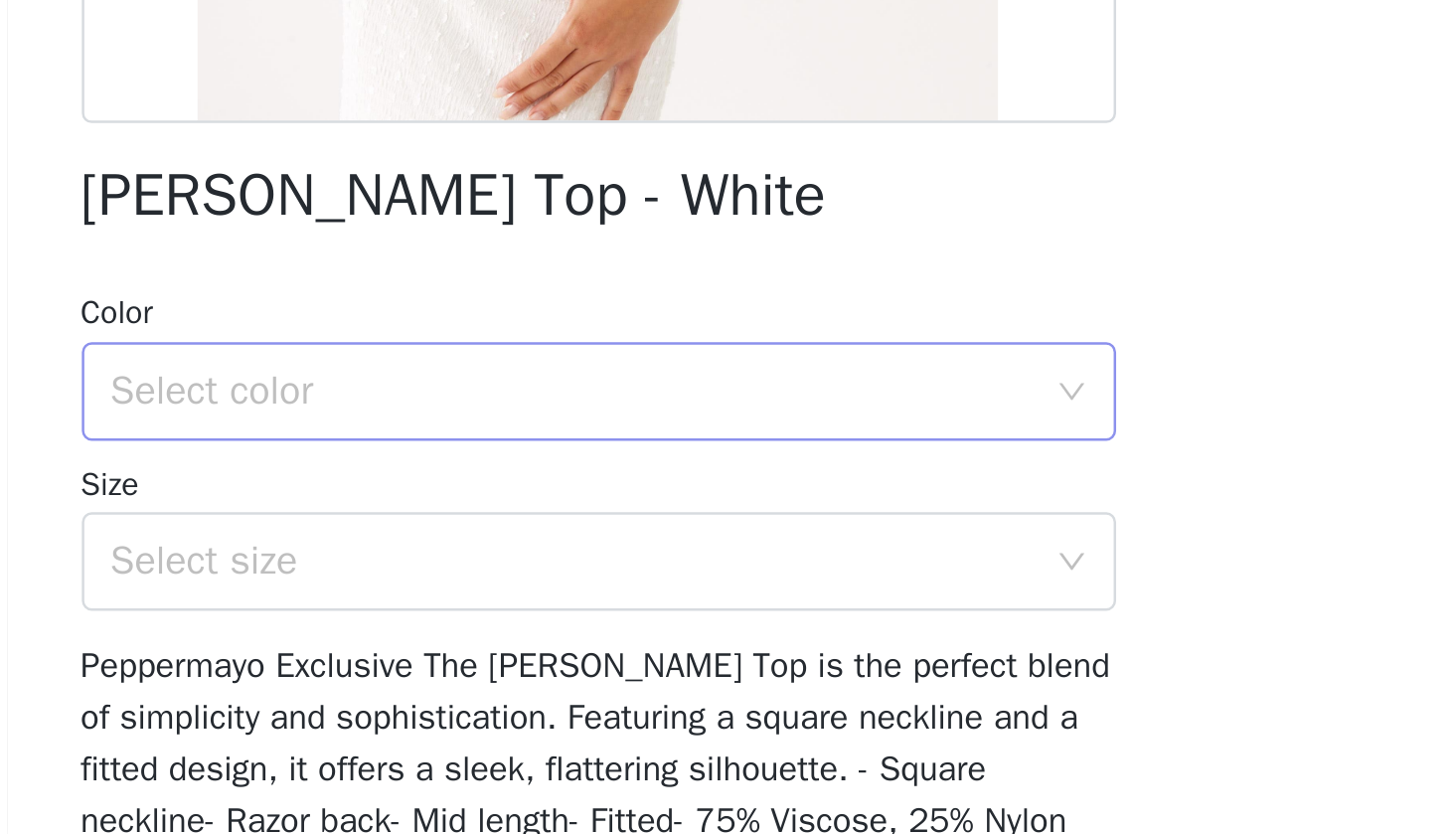 scroll, scrollTop: 0, scrollLeft: 0, axis: both 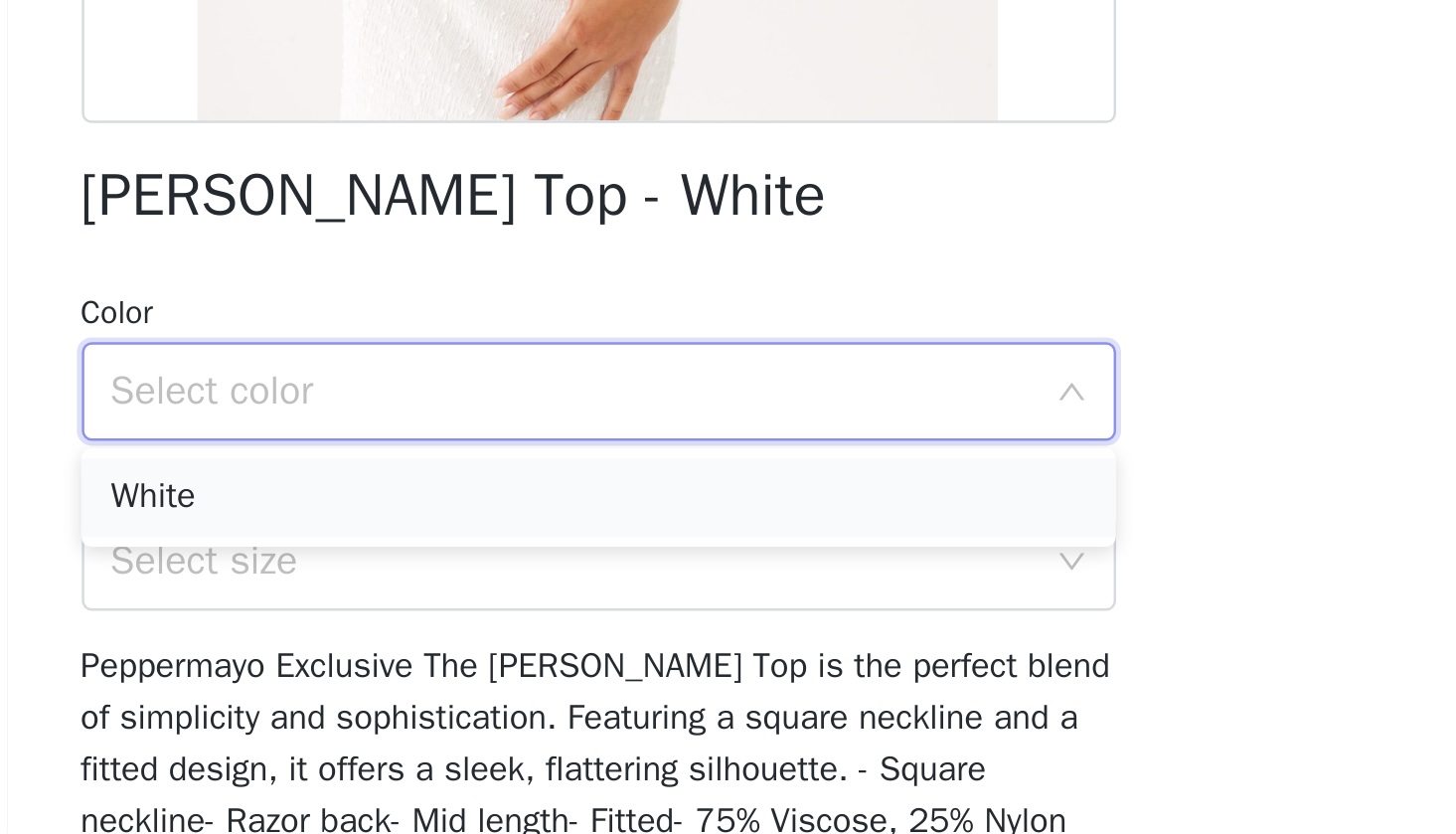 click on "White" at bounding box center [728, 698] 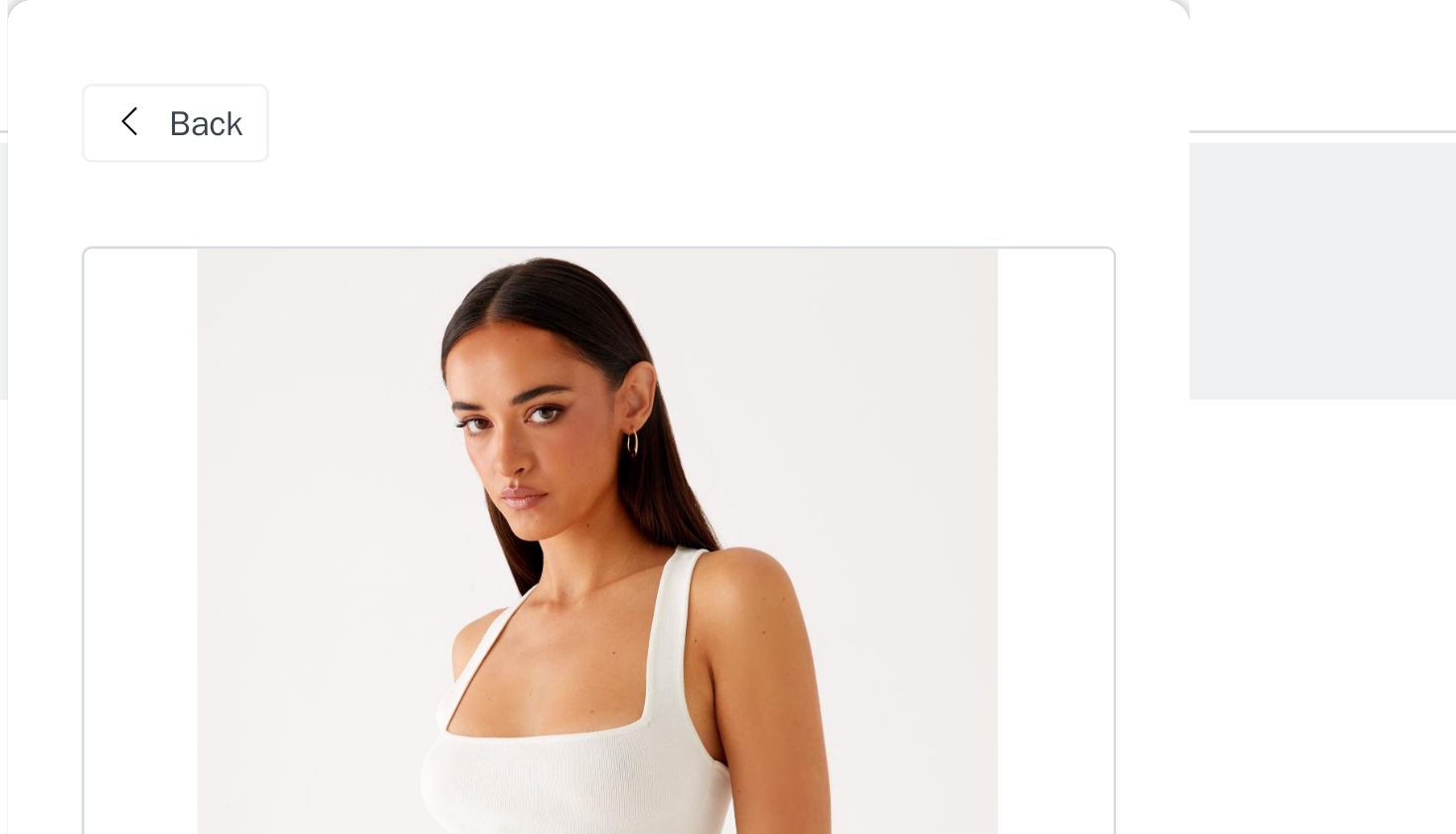 scroll, scrollTop: -2, scrollLeft: 0, axis: vertical 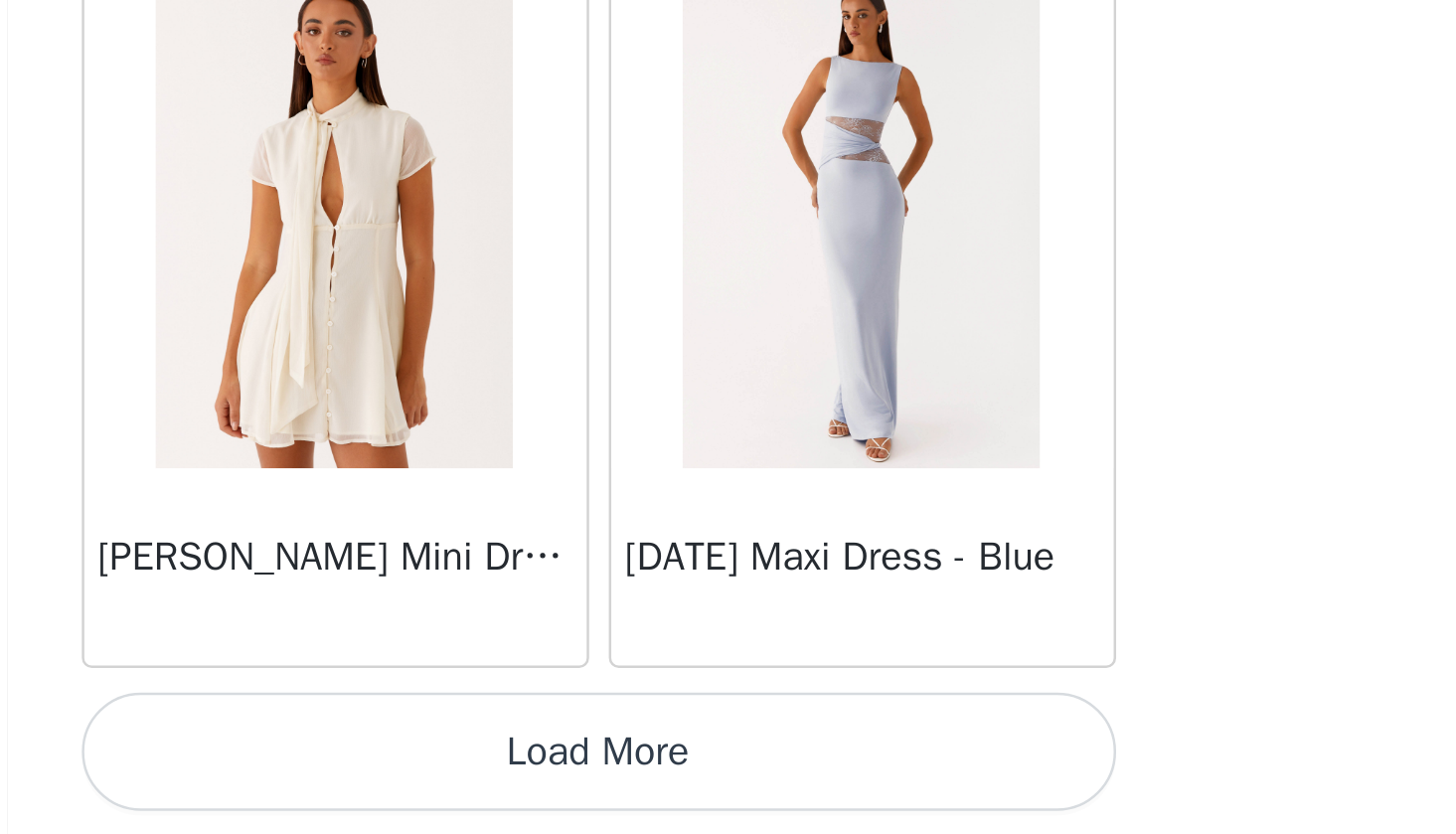 click on "Load More" at bounding box center (728, 800) 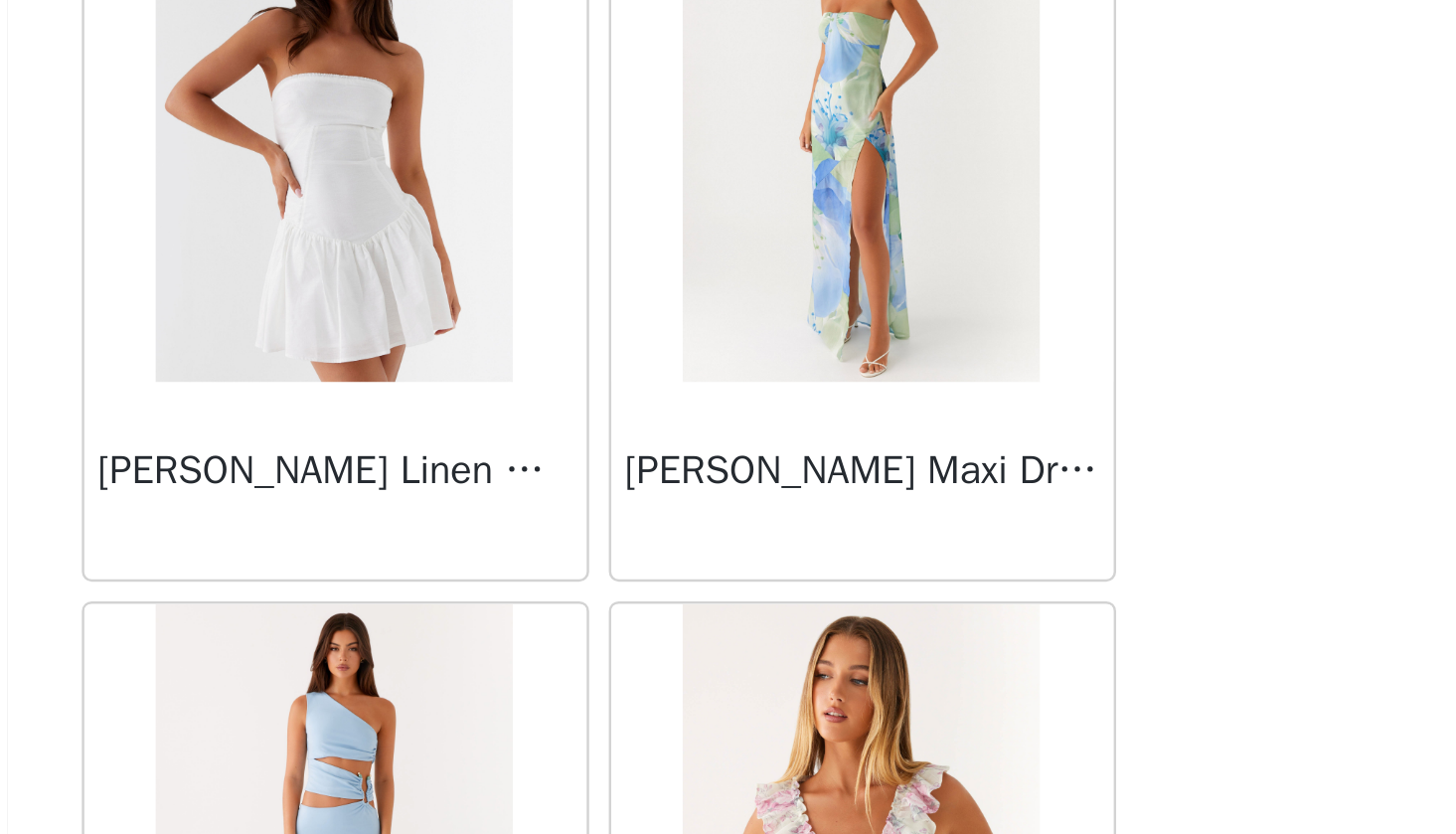 scroll, scrollTop: 33632, scrollLeft: 0, axis: vertical 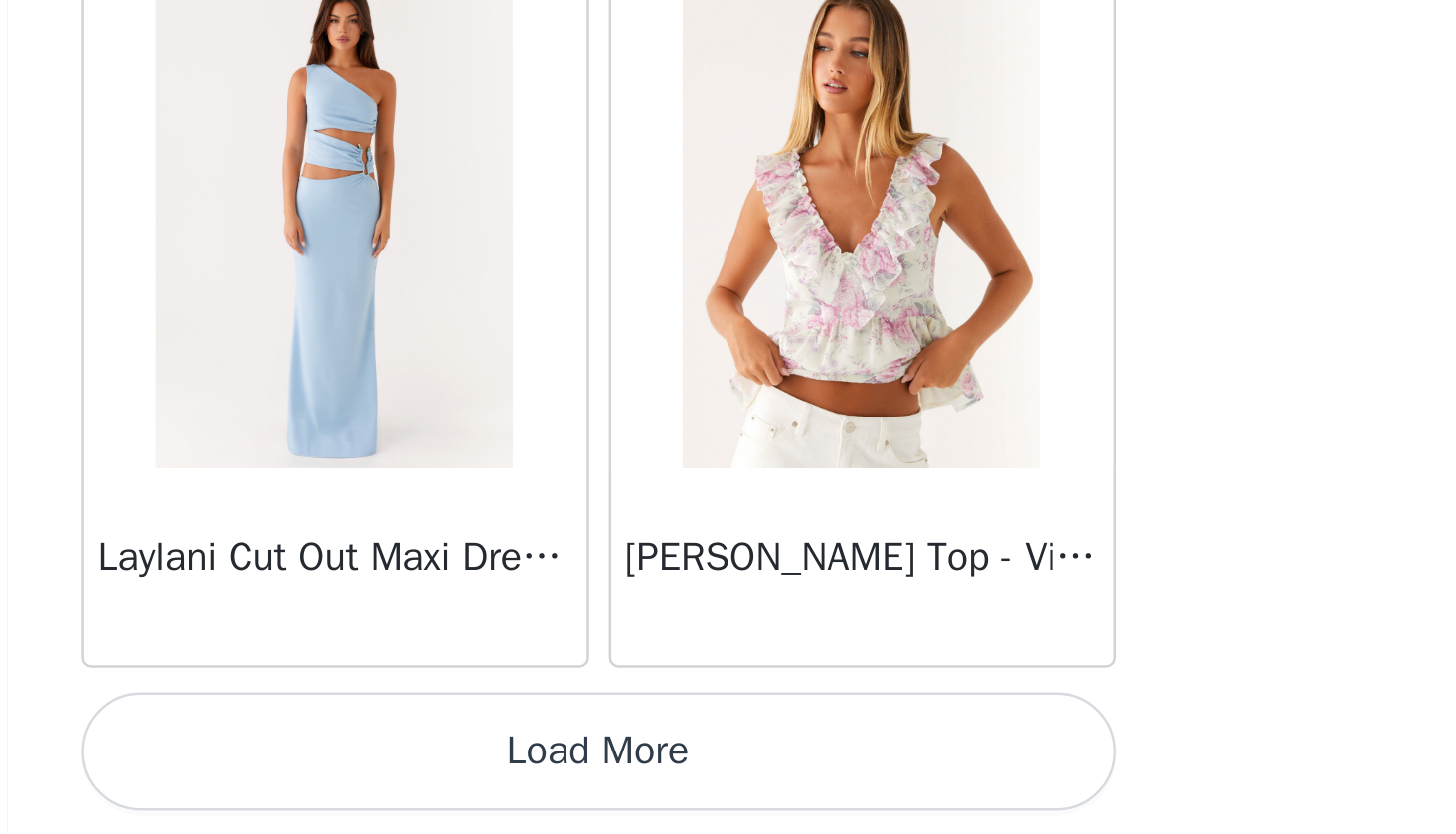 click on "Load More" at bounding box center (728, 800) 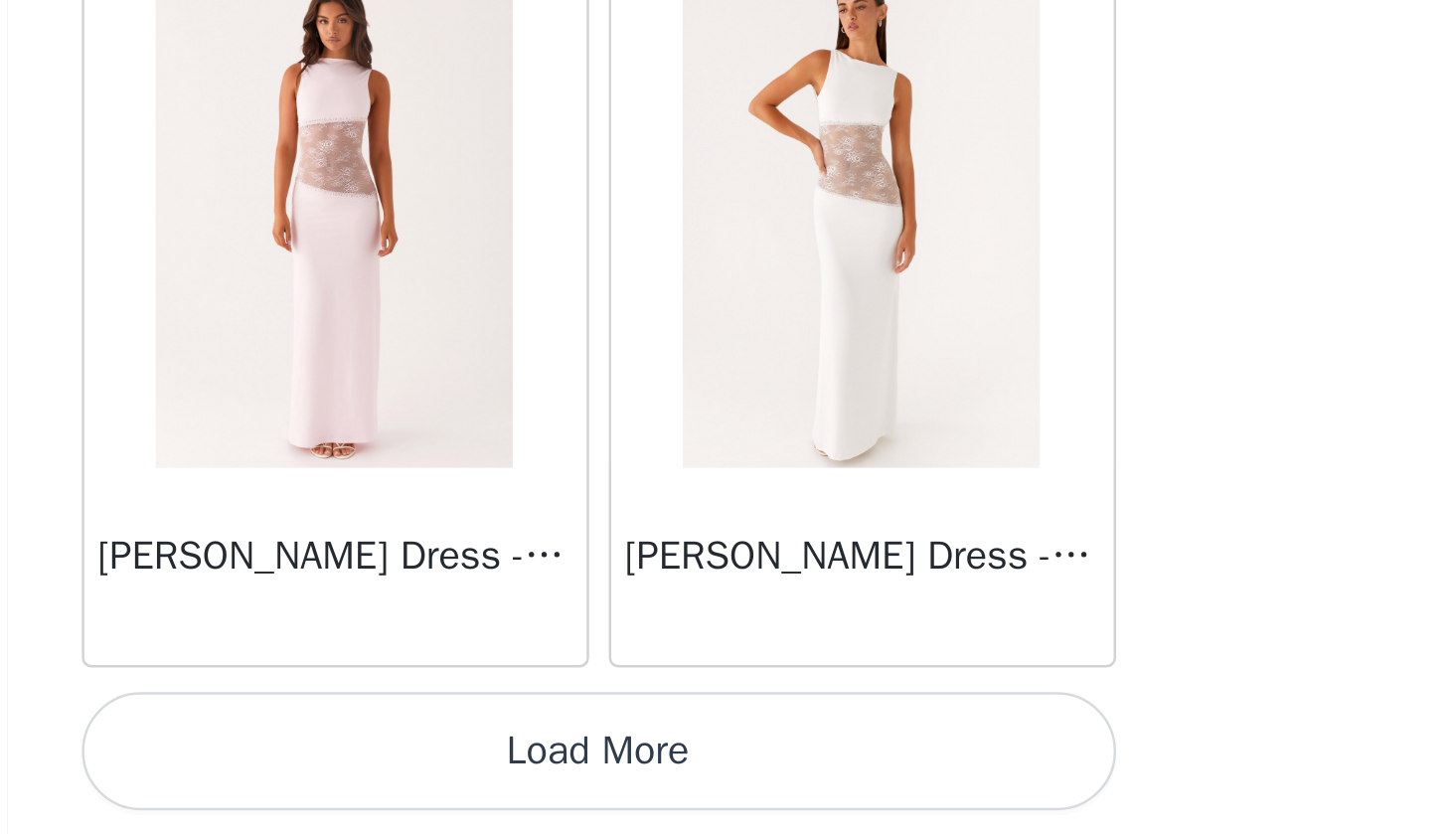scroll, scrollTop: 36800, scrollLeft: 0, axis: vertical 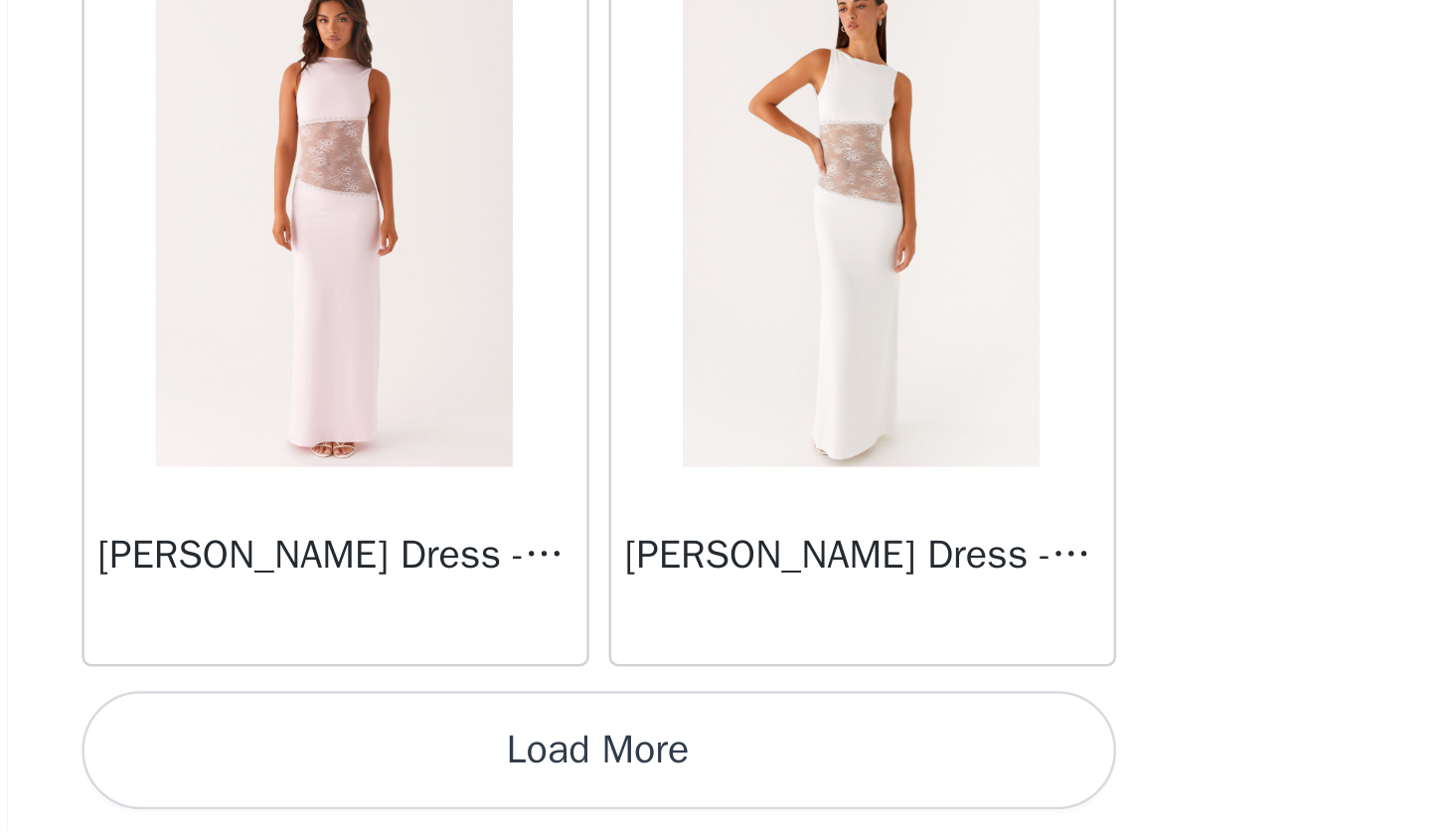 click on "Load More" at bounding box center [728, 800] 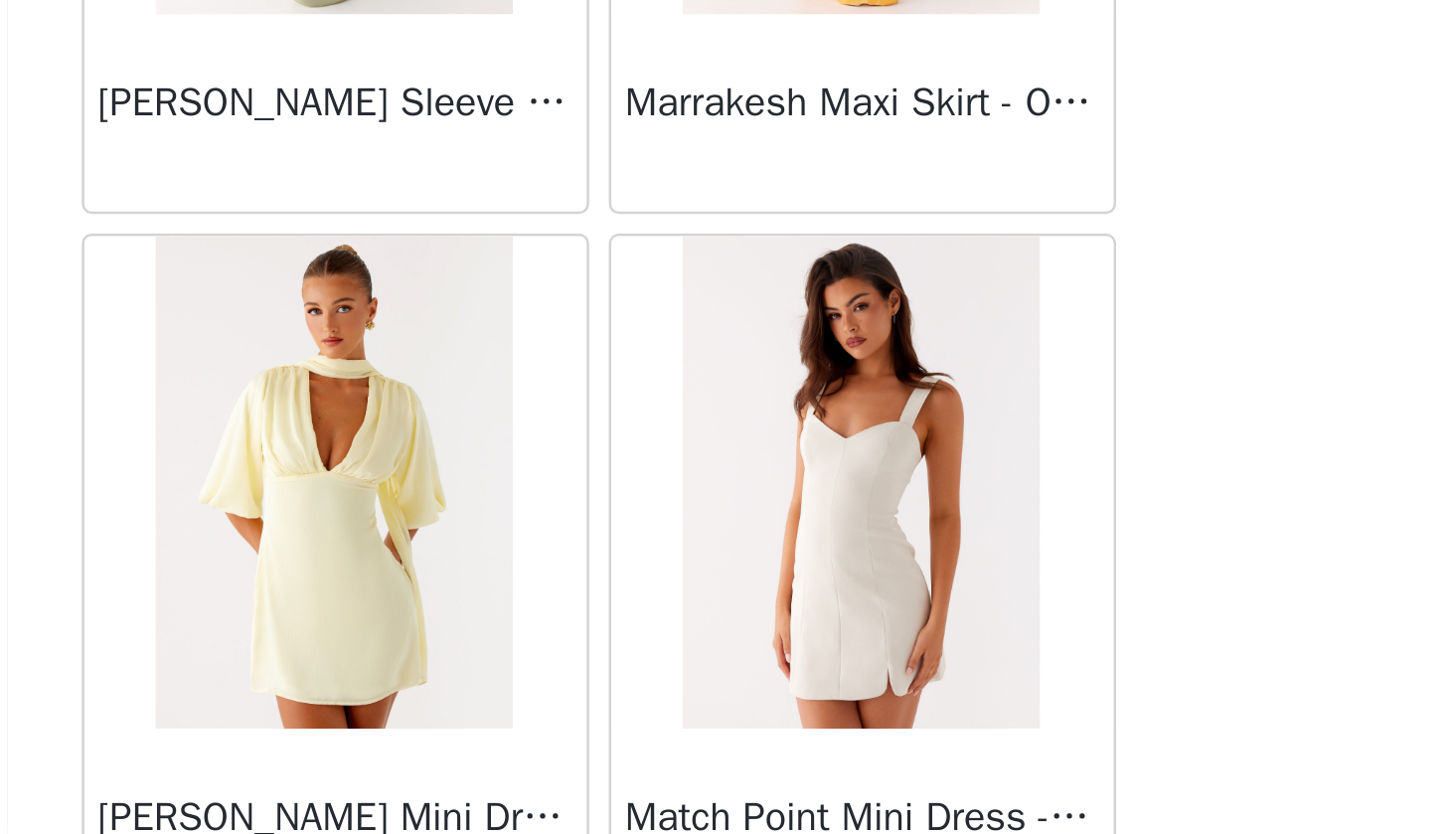 scroll, scrollTop: 39318, scrollLeft: 0, axis: vertical 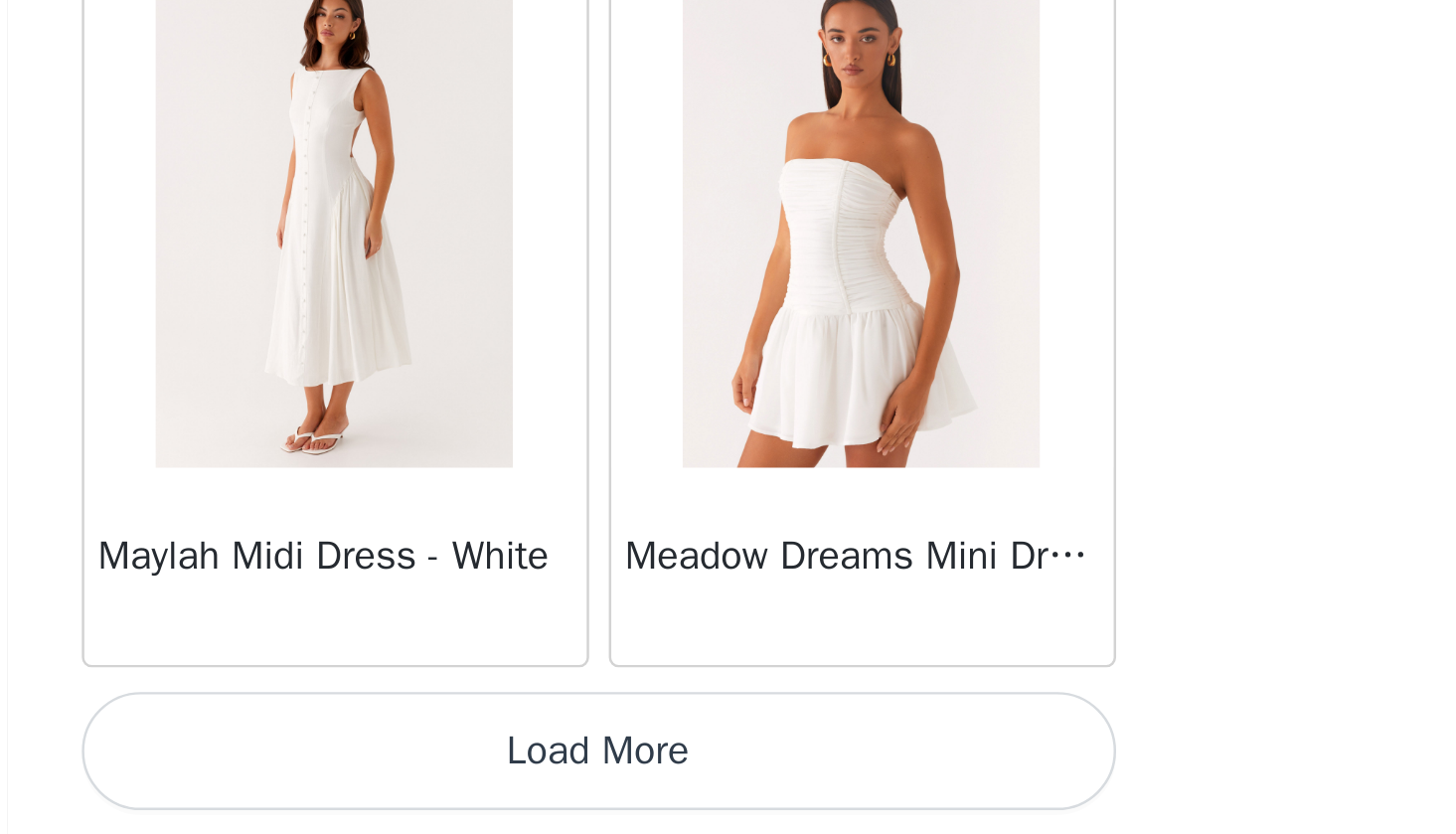 click on "Load More" at bounding box center (728, 800) 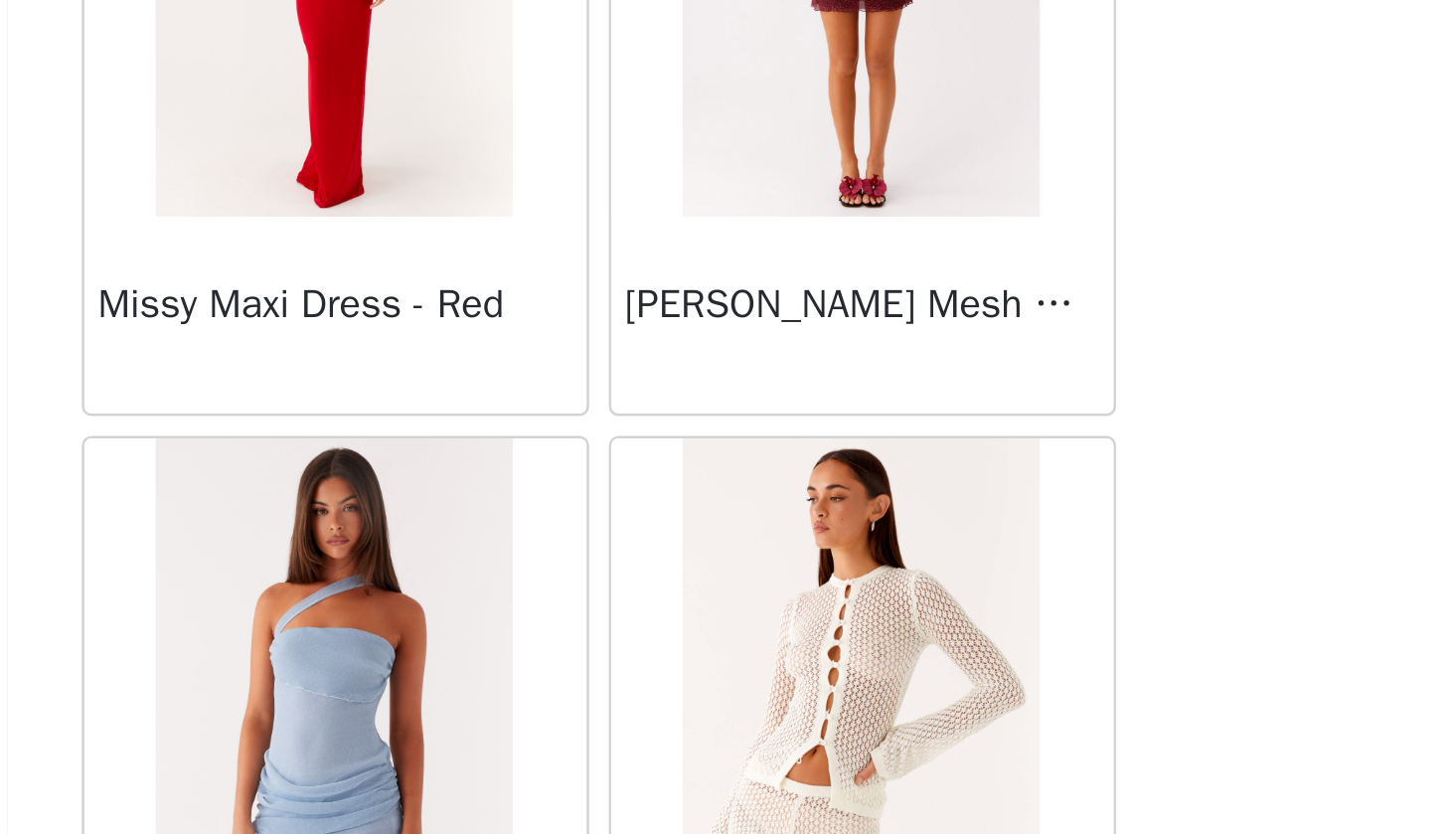 scroll, scrollTop: 42566, scrollLeft: 0, axis: vertical 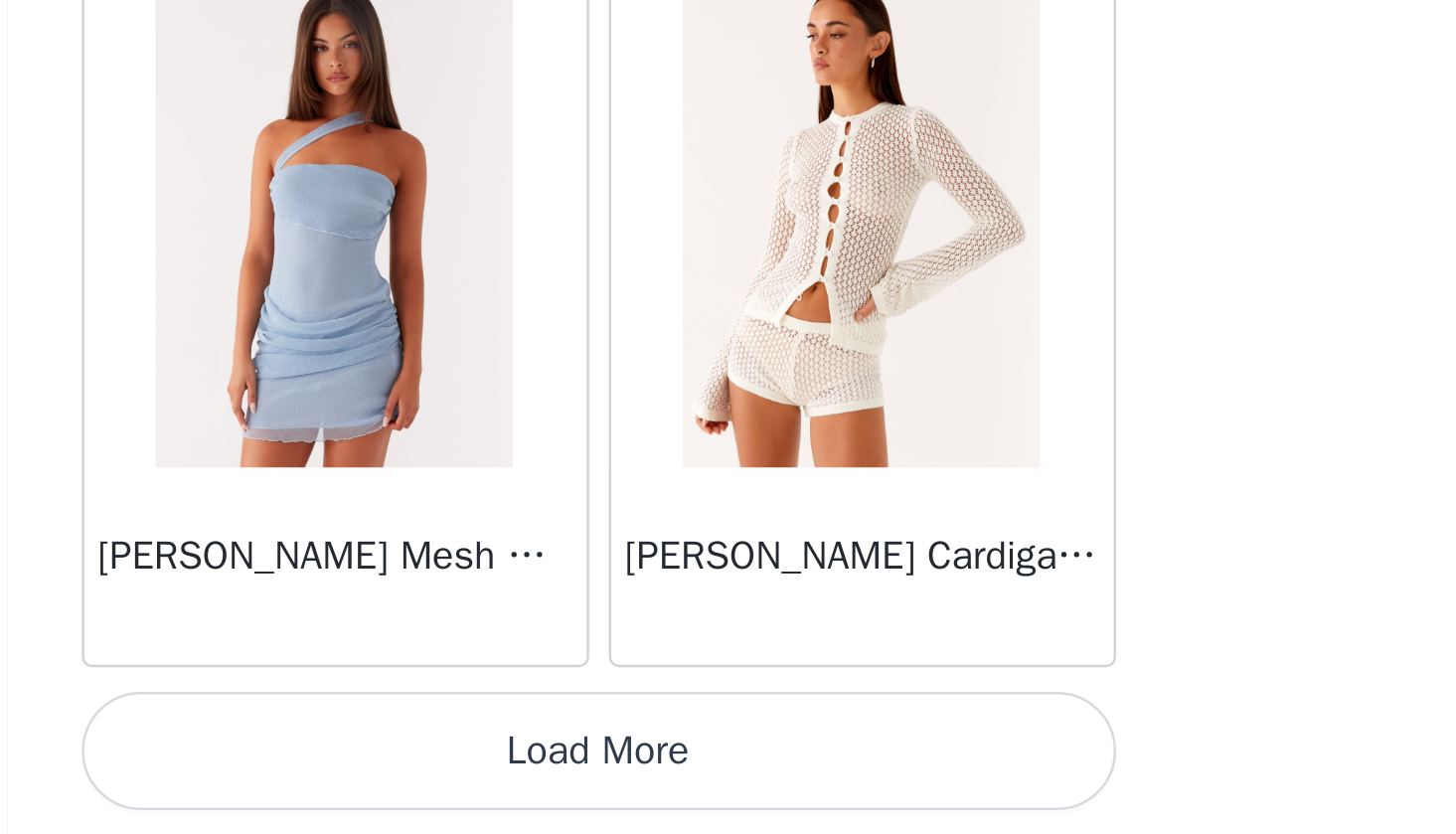click on "Load More" at bounding box center [728, 800] 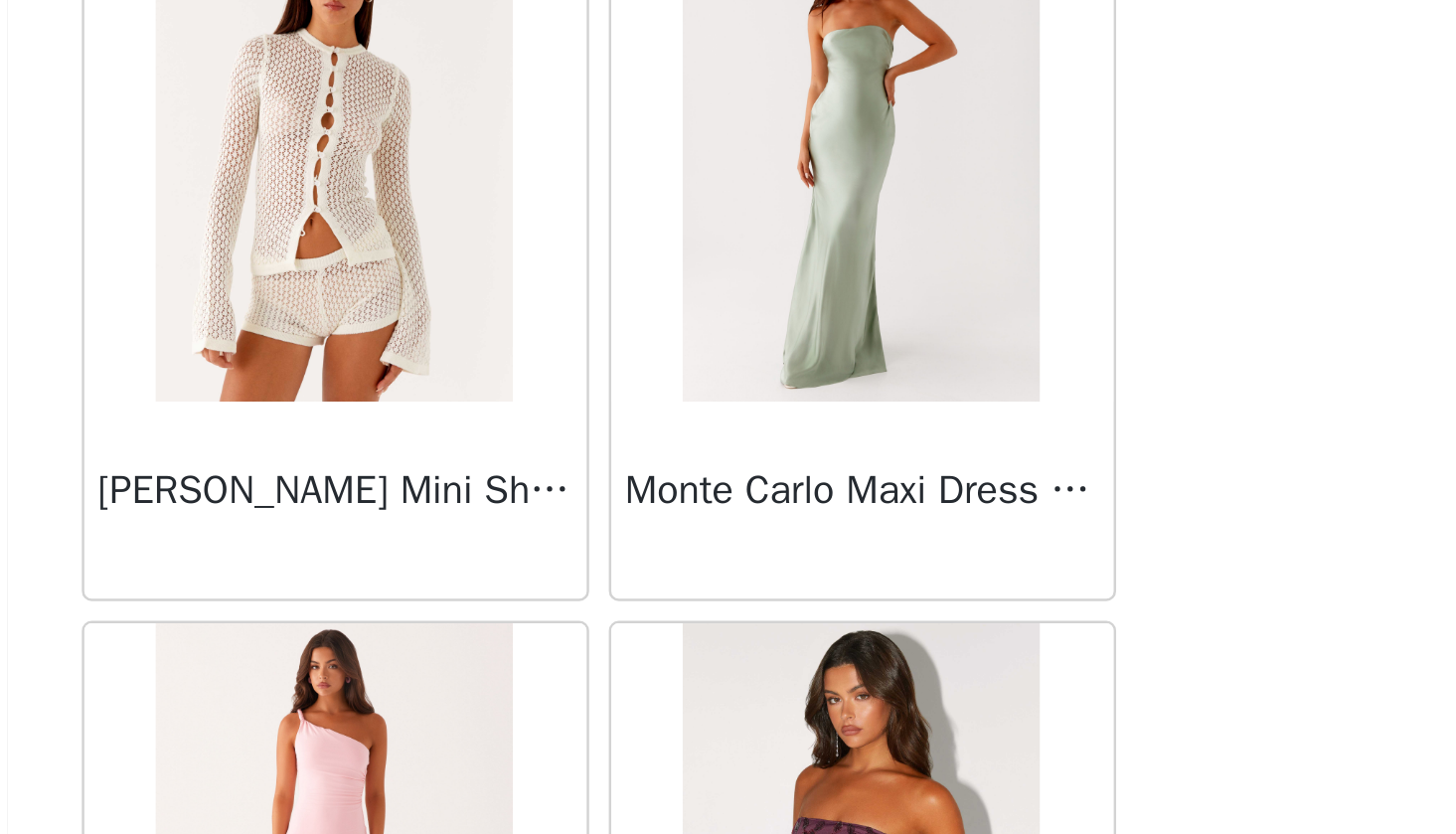 scroll, scrollTop: 43137, scrollLeft: 0, axis: vertical 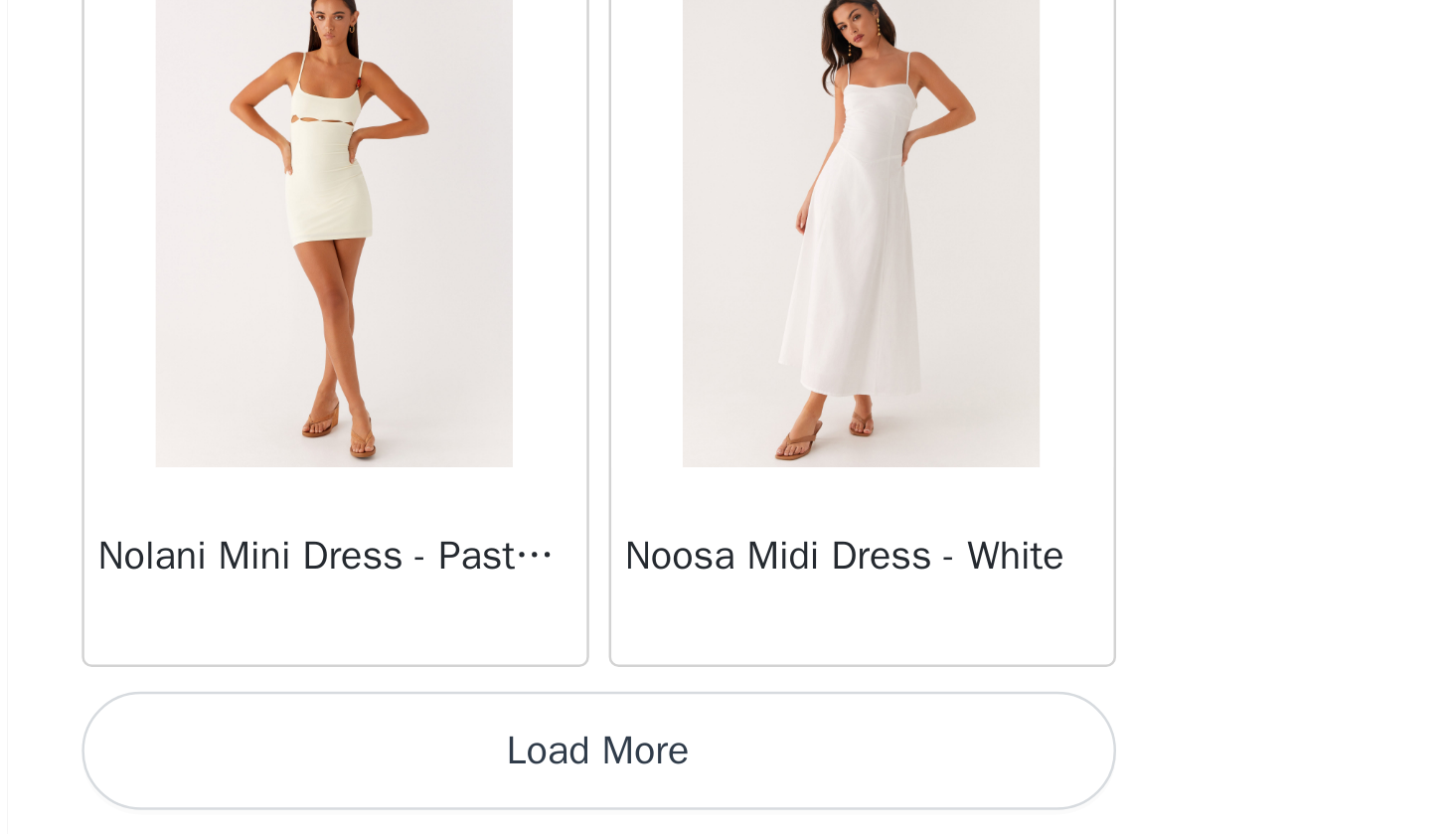 click on "Load More" at bounding box center (728, 800) 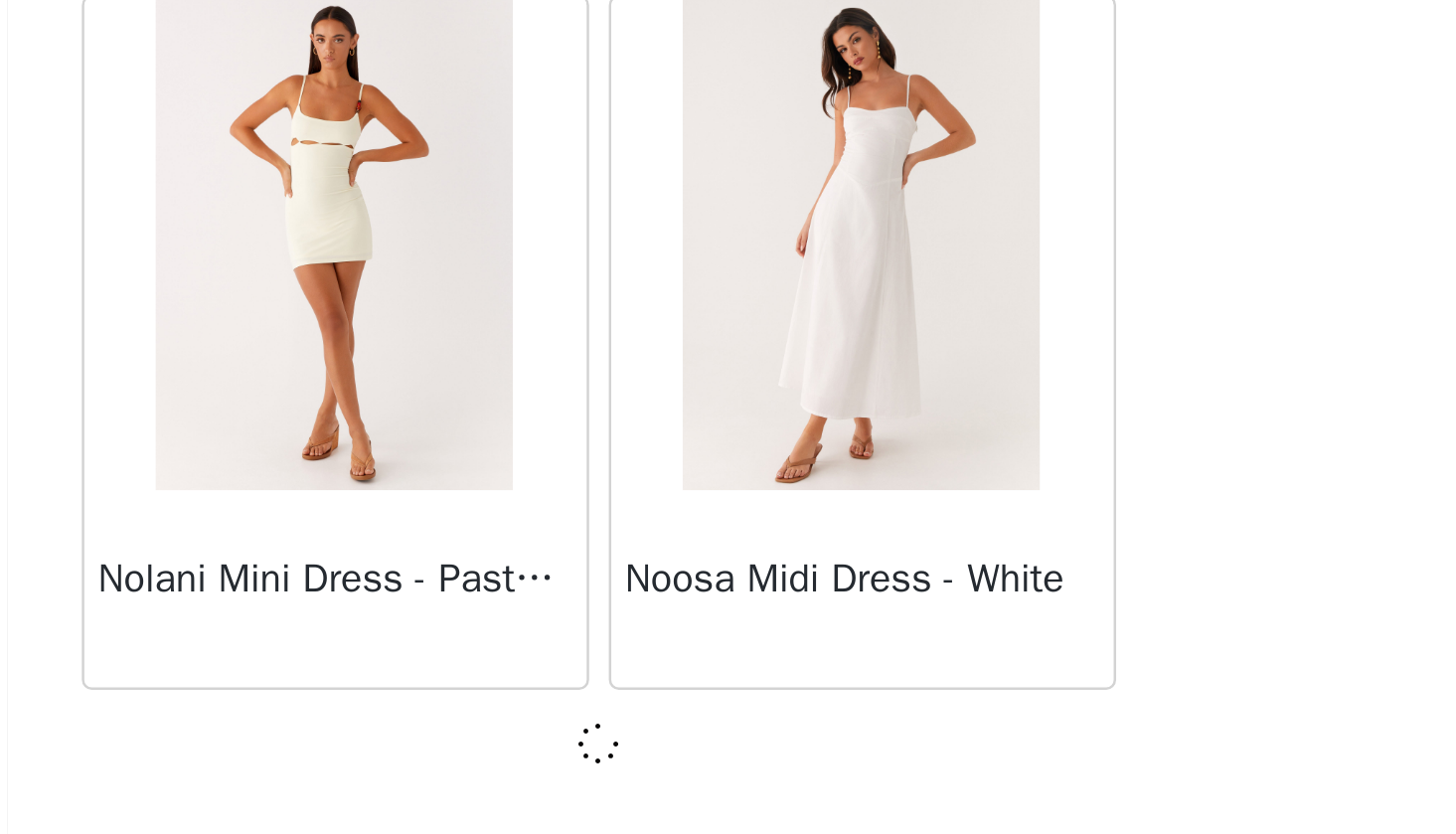 scroll, scrollTop: 45440, scrollLeft: 0, axis: vertical 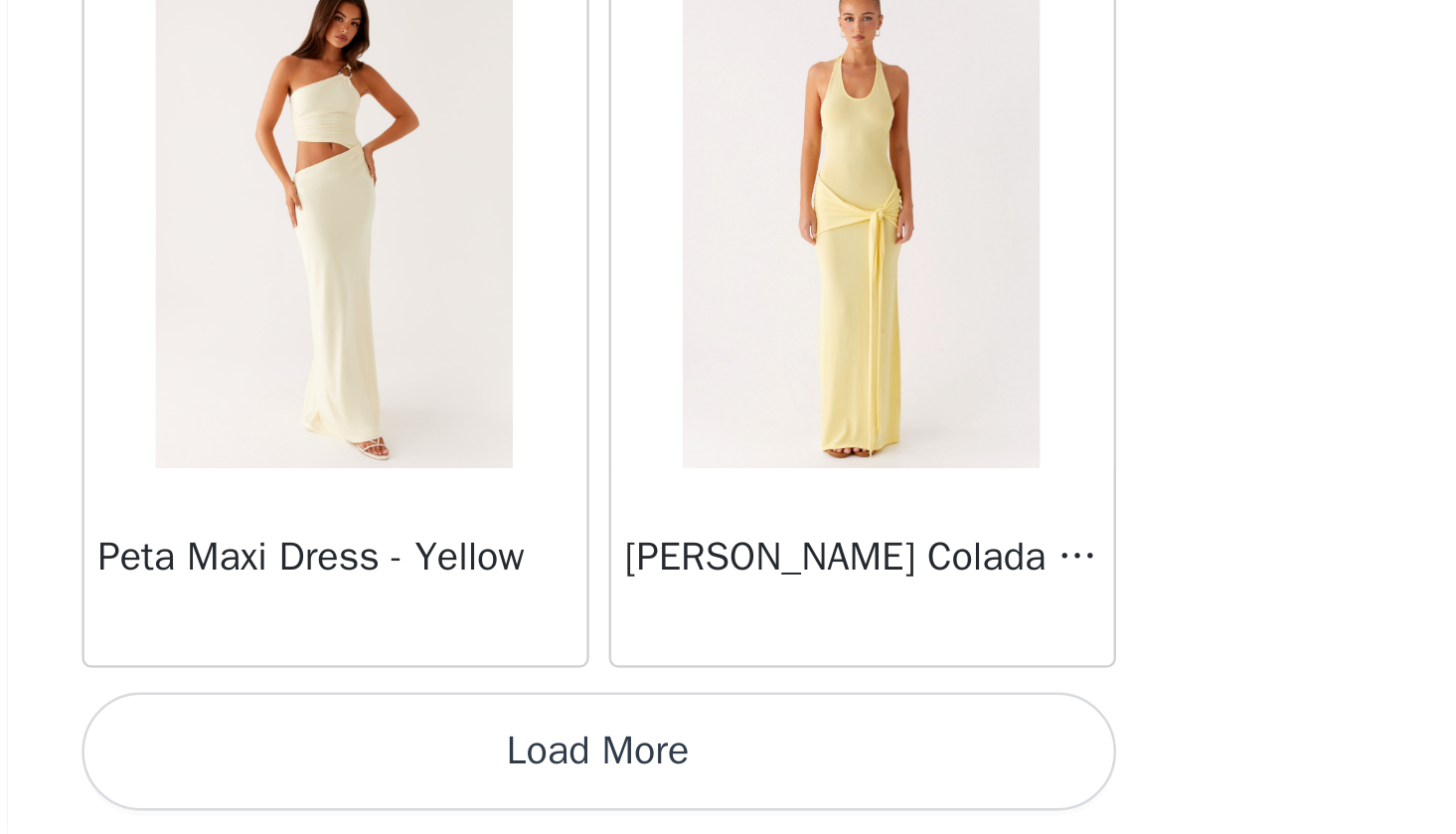 click on "Load More" at bounding box center [728, 800] 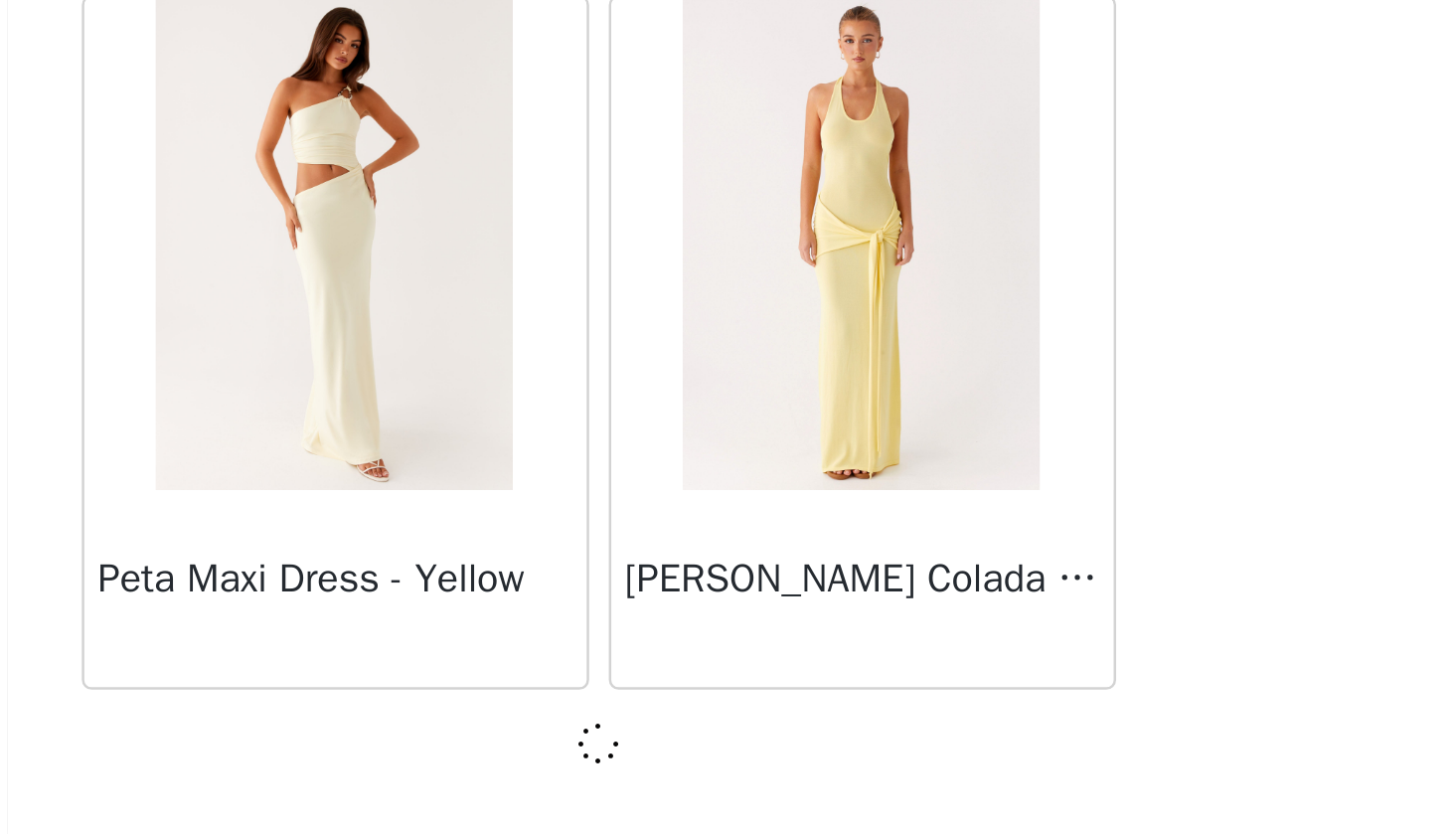 scroll, scrollTop: 48322, scrollLeft: 0, axis: vertical 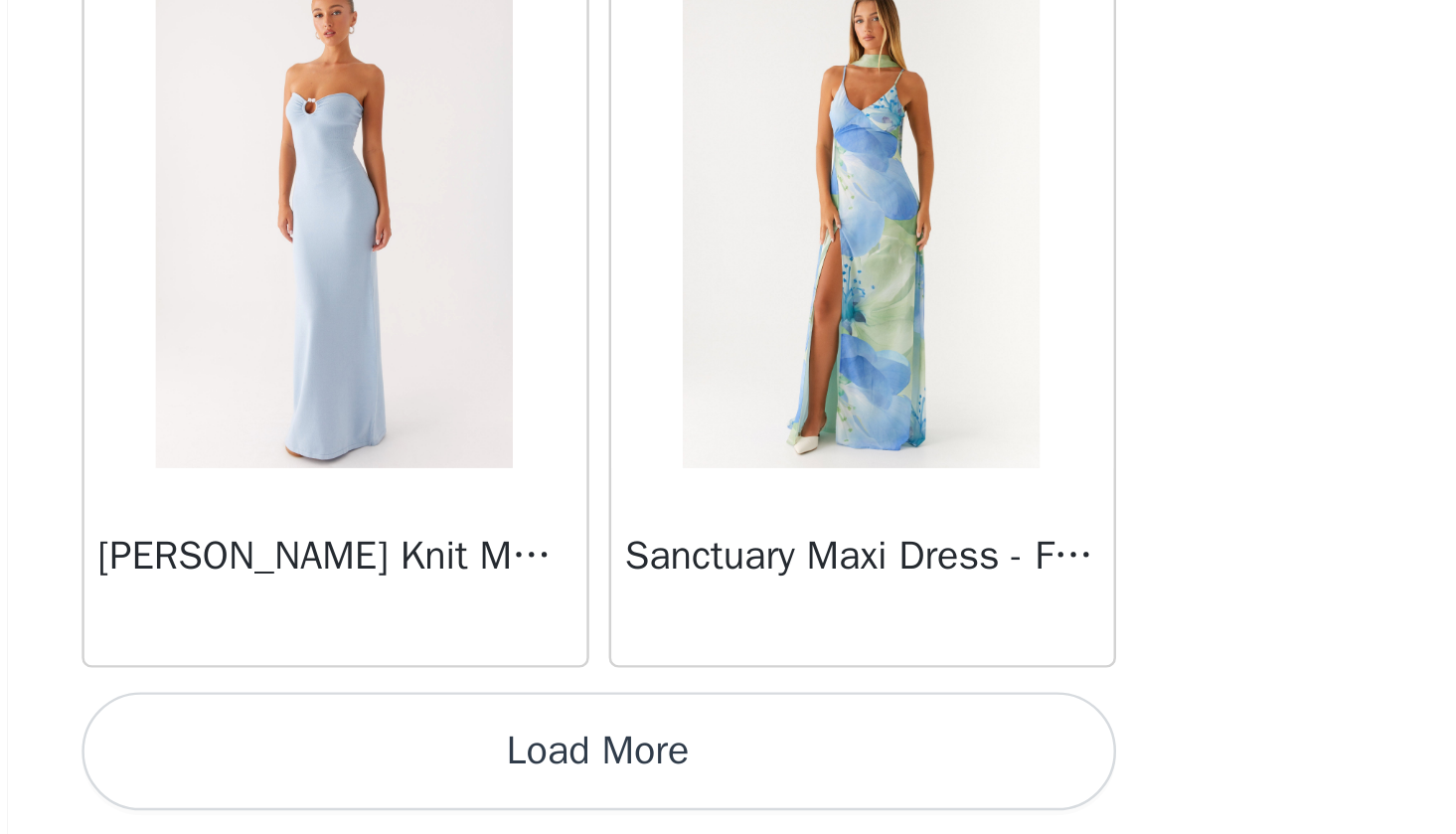 click on "Load More" at bounding box center (728, 800) 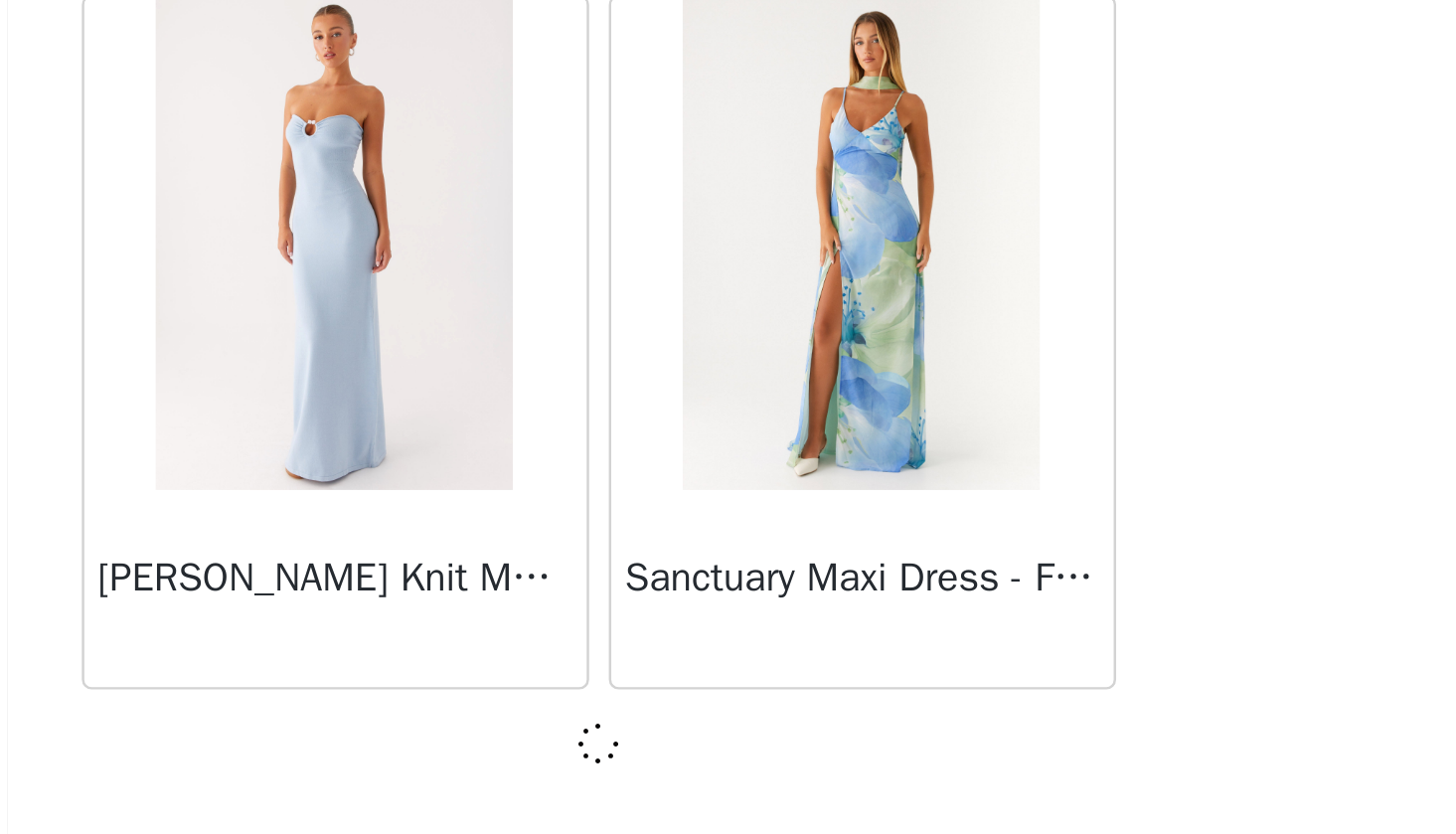 scroll, scrollTop: 51205, scrollLeft: 0, axis: vertical 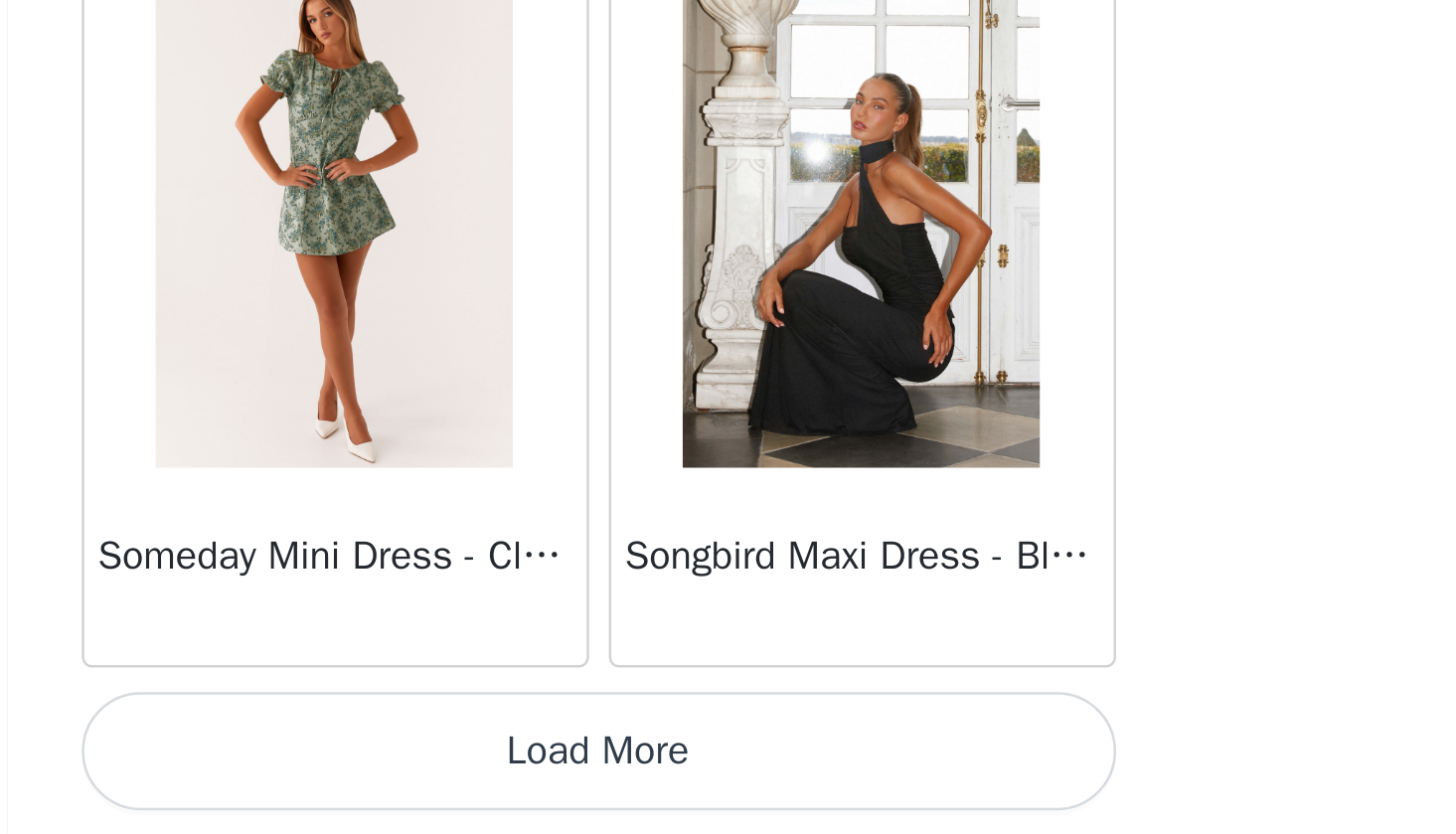 click on "Load More" at bounding box center (728, 800) 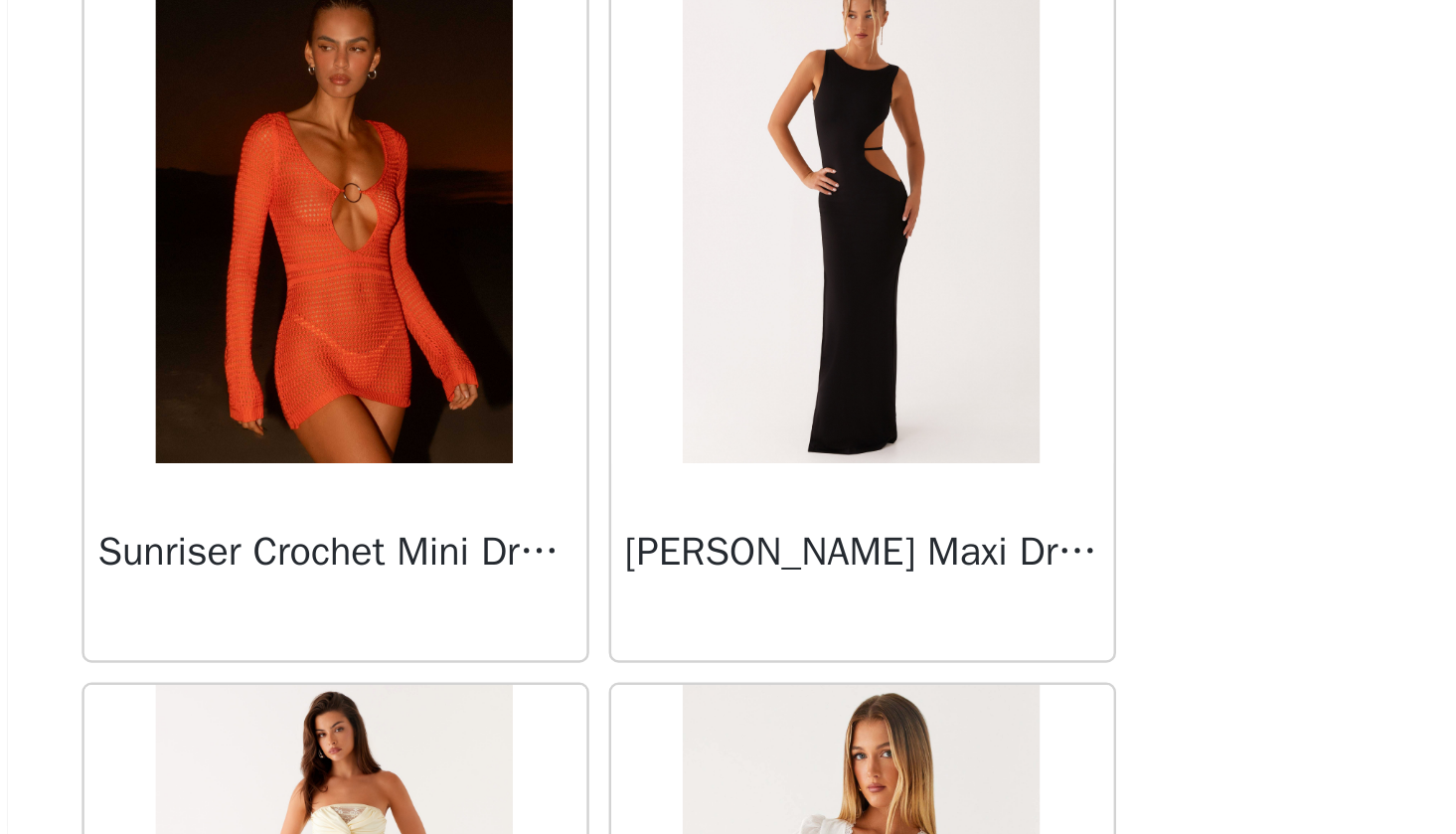 scroll, scrollTop: 55430, scrollLeft: 0, axis: vertical 